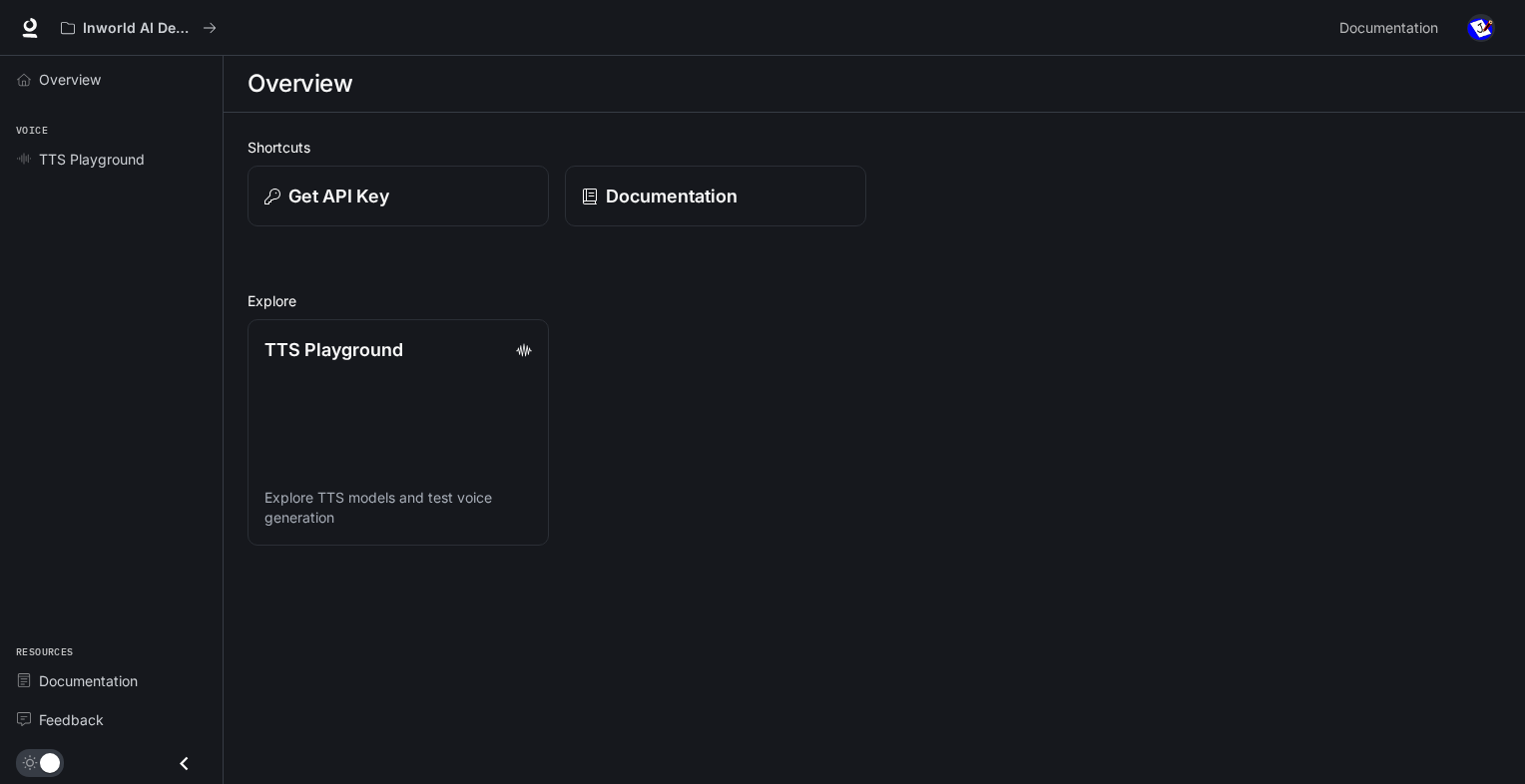 scroll, scrollTop: 0, scrollLeft: 0, axis: both 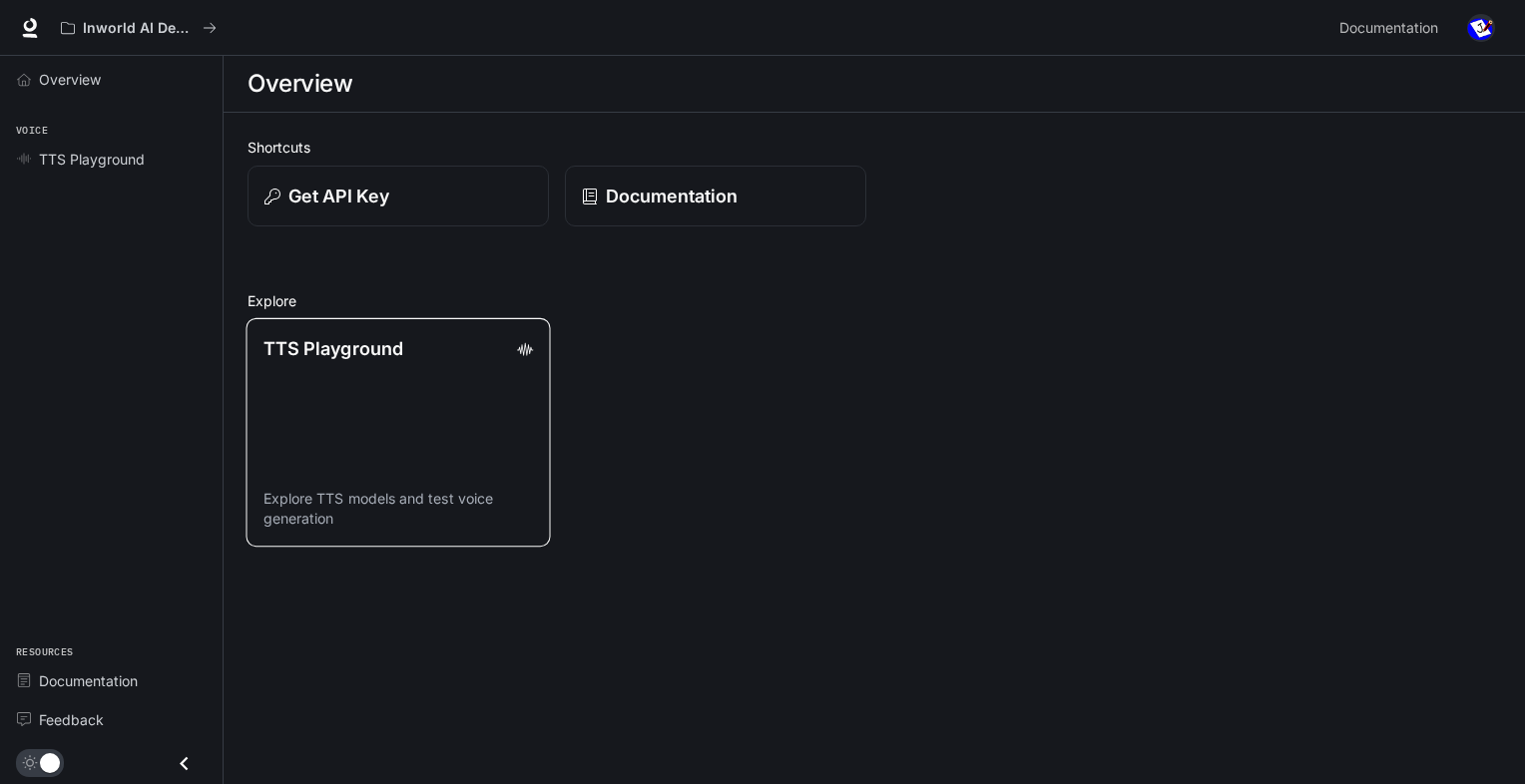 click on "TTS Playground Explore TTS models and test voice generation" at bounding box center [397, 432] 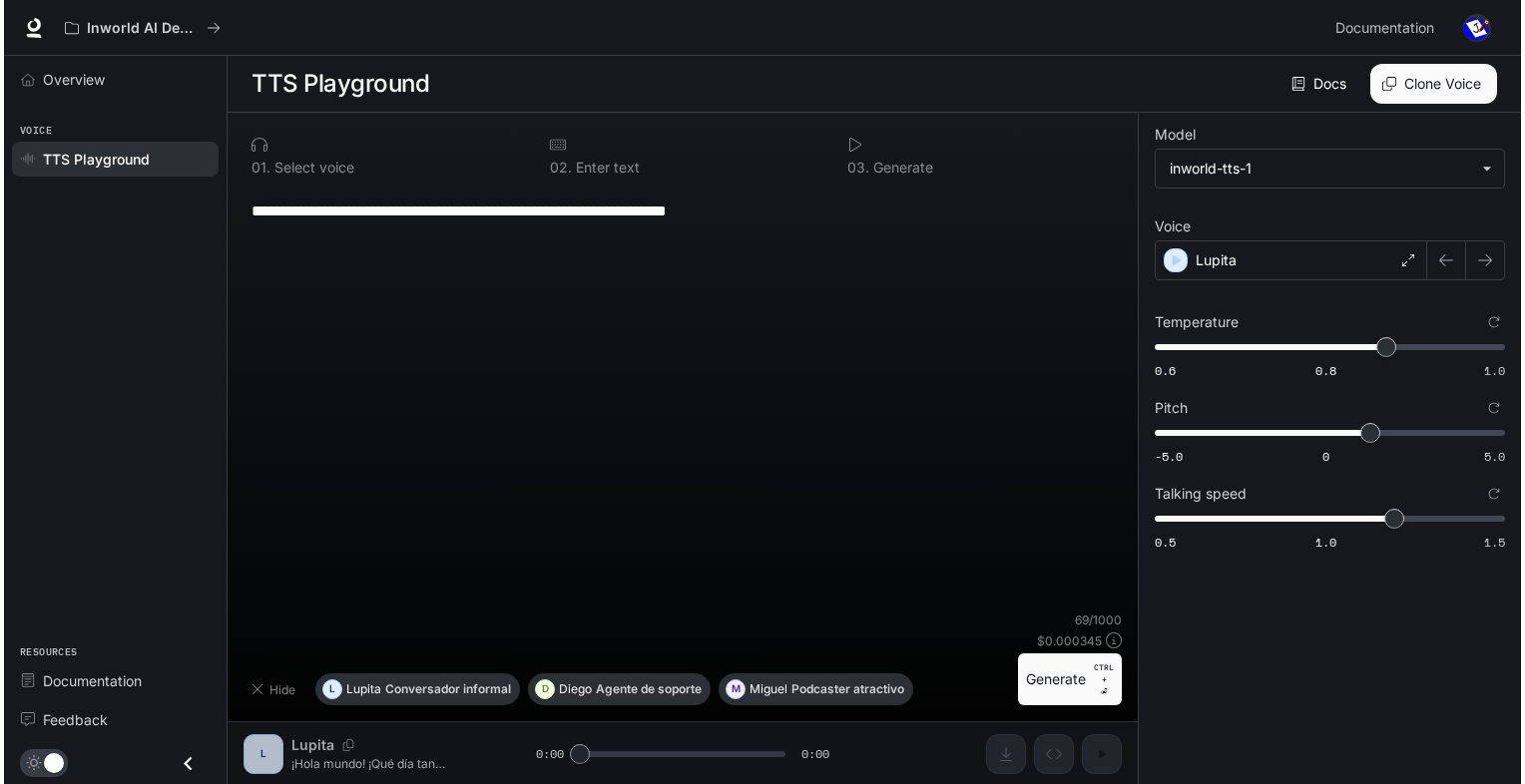 scroll, scrollTop: 0, scrollLeft: 0, axis: both 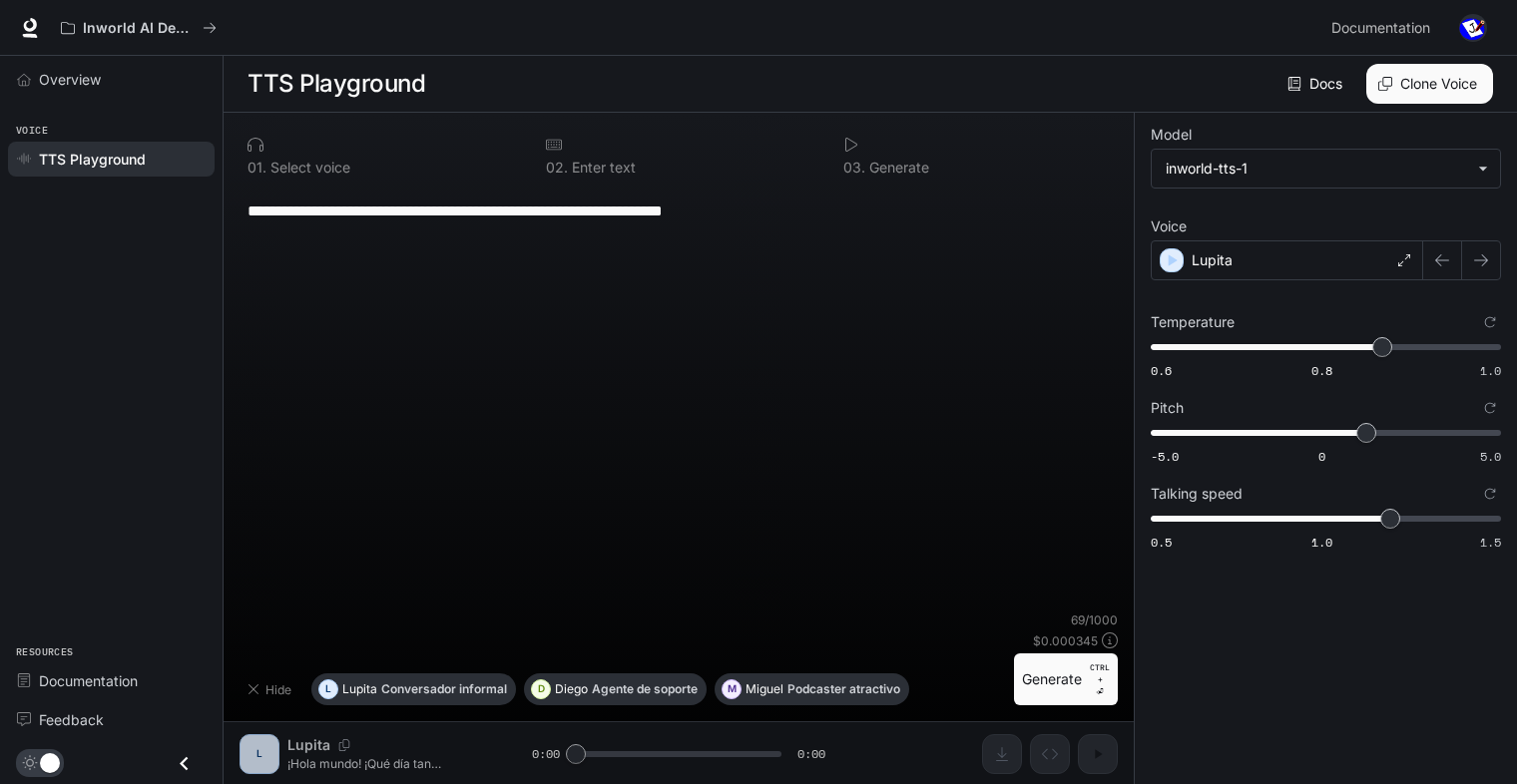 click on "TTS Playground" at bounding box center (92, 159) 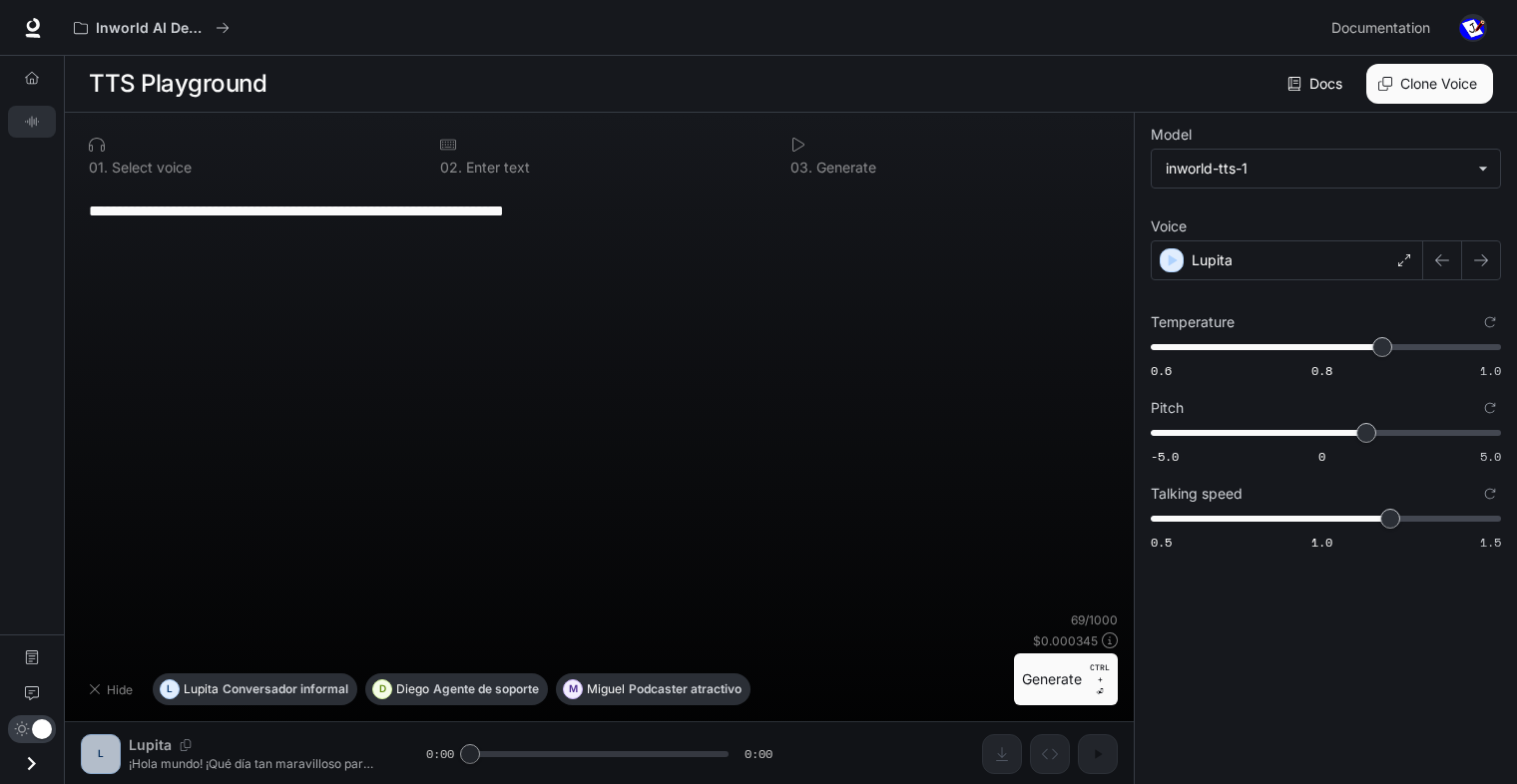 click at bounding box center [1473, 28] 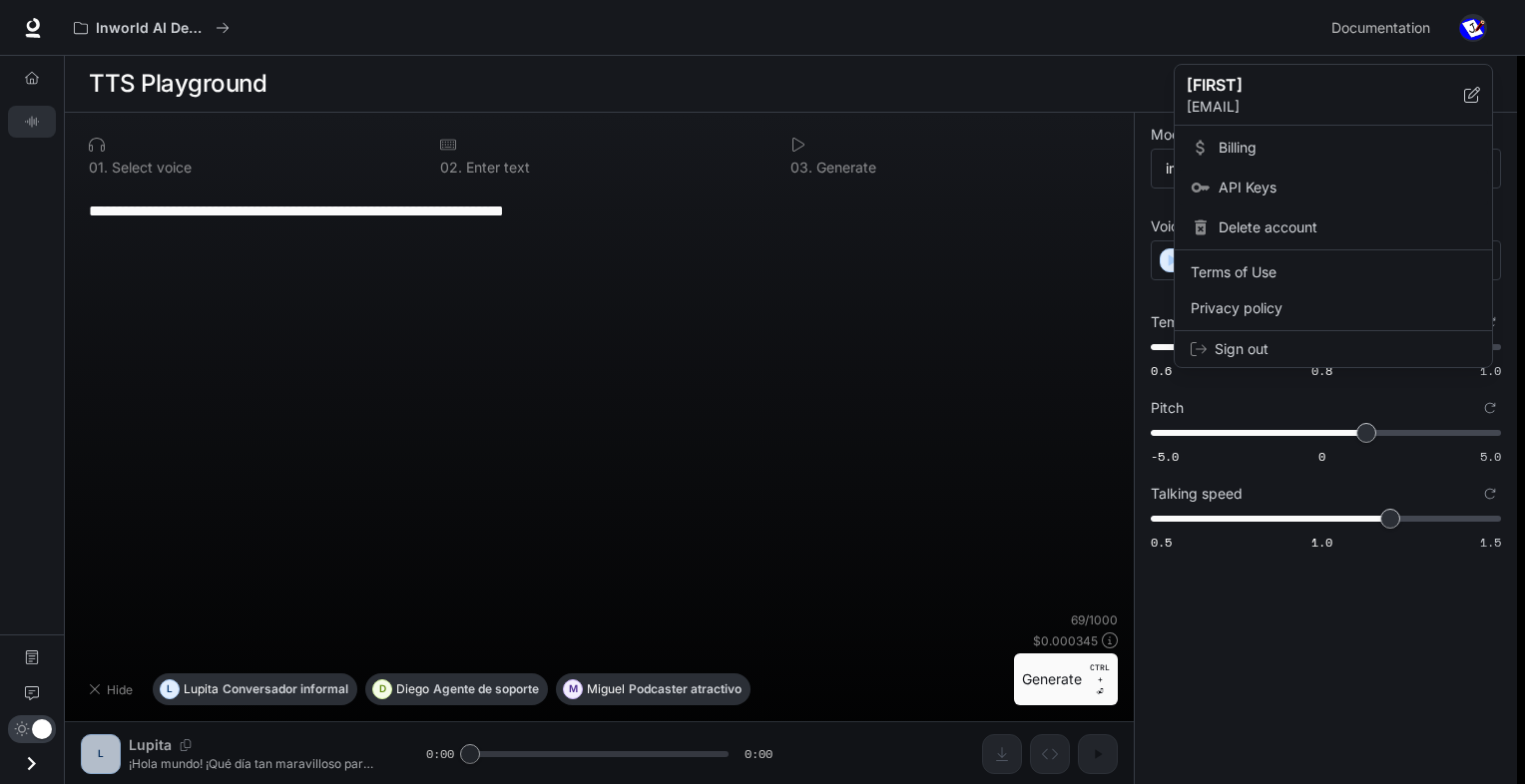 click on "API Keys" at bounding box center [1347, 188] 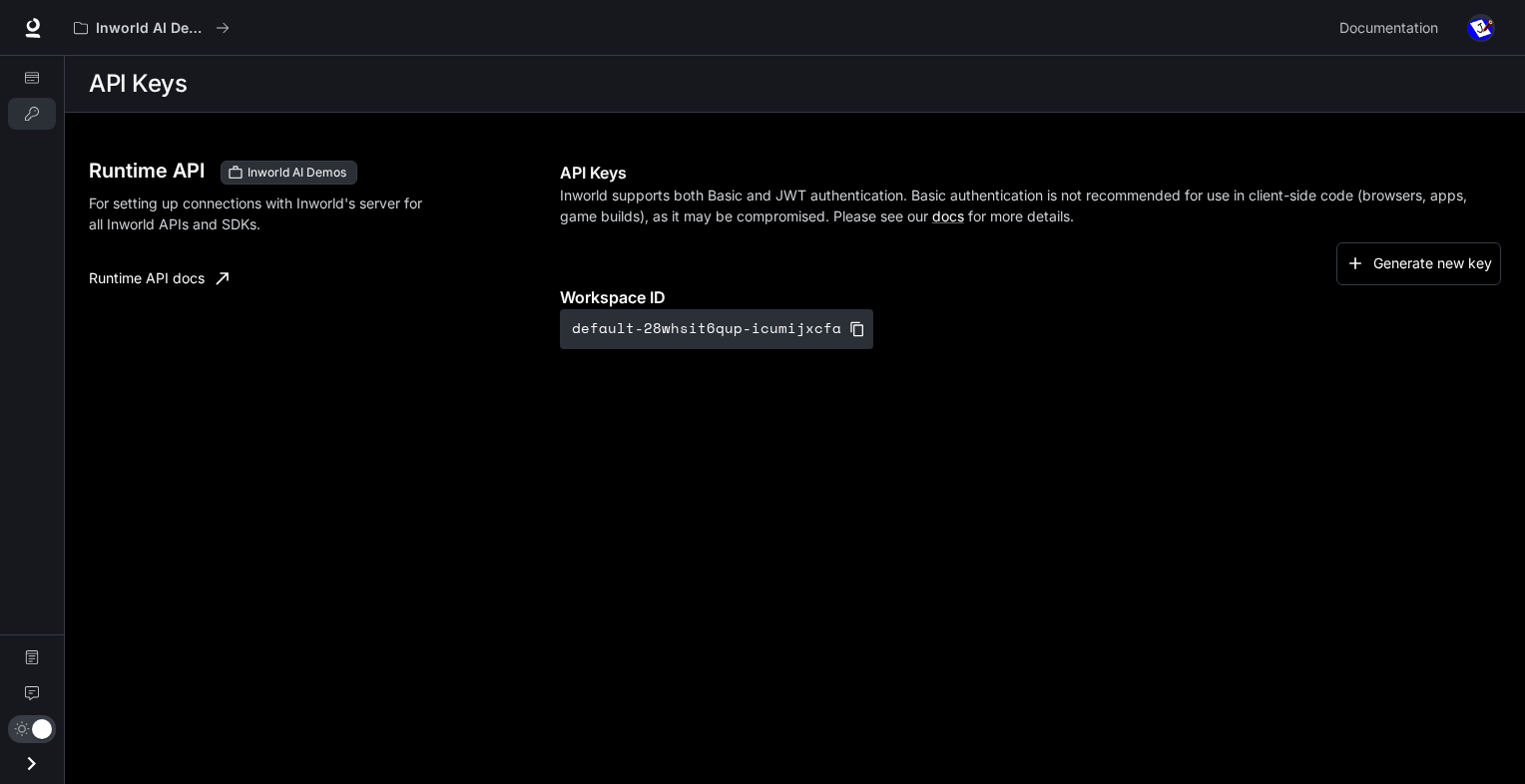 scroll, scrollTop: 0, scrollLeft: 0, axis: both 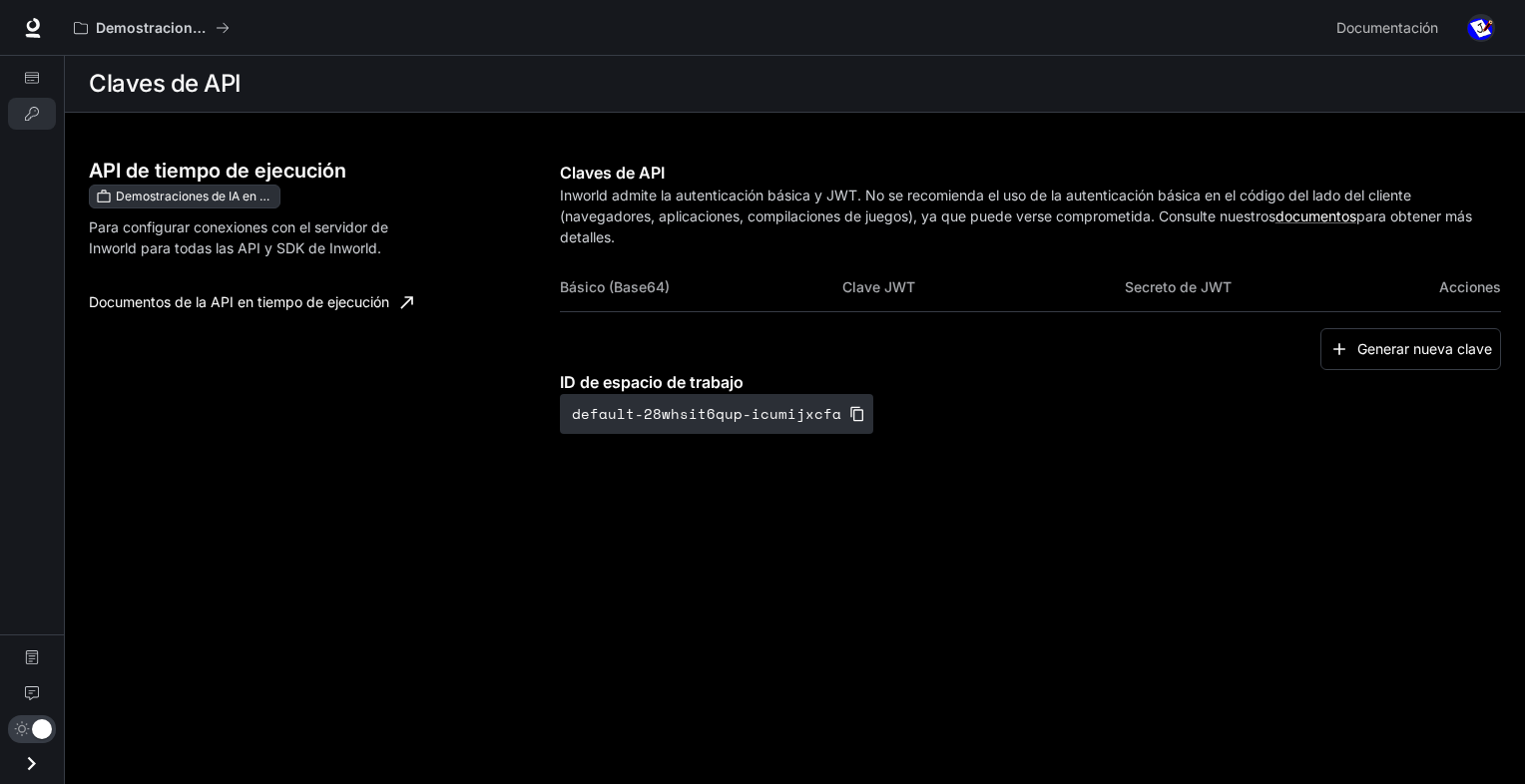 click at bounding box center [1481, 28] 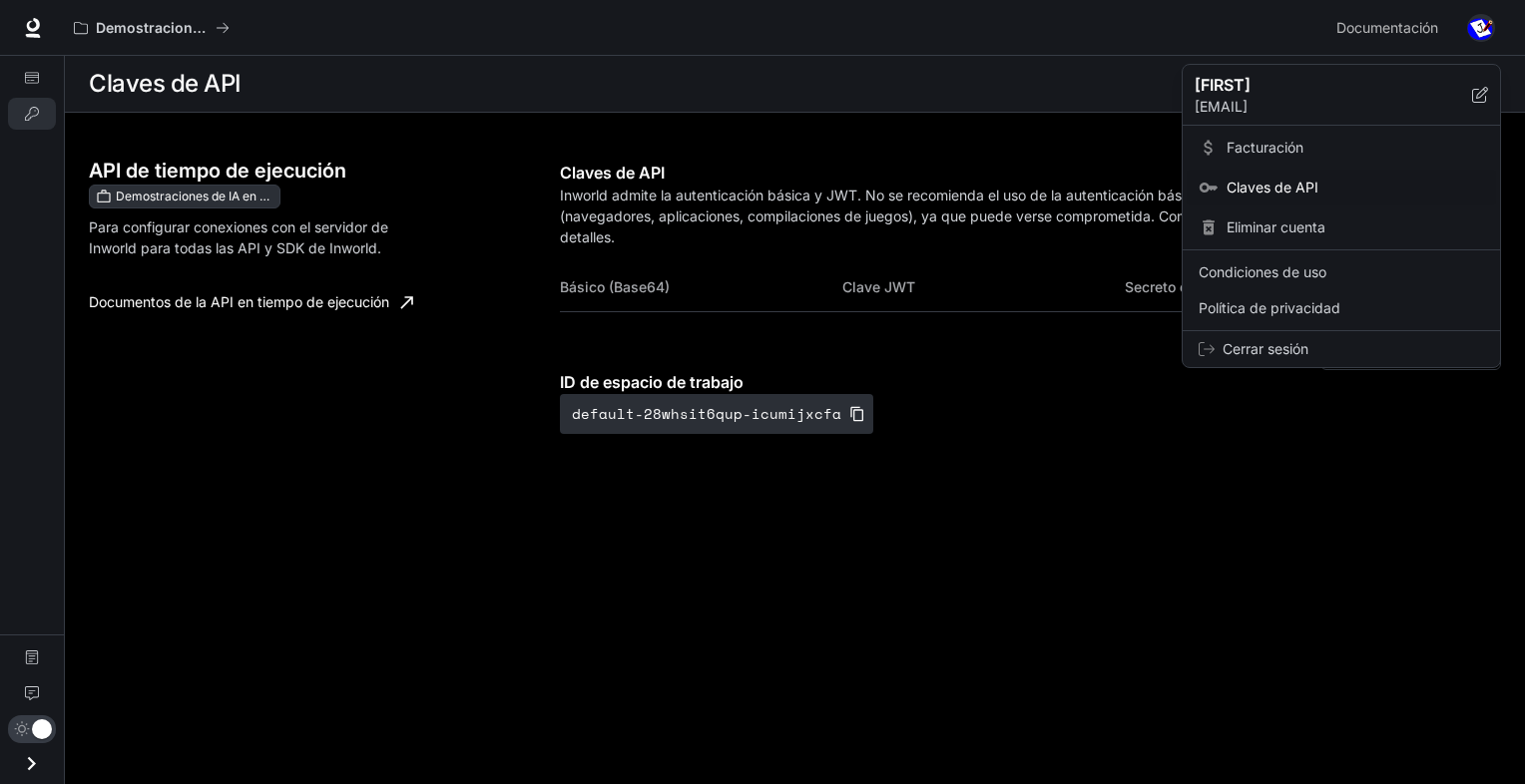 click at bounding box center (762, 392) 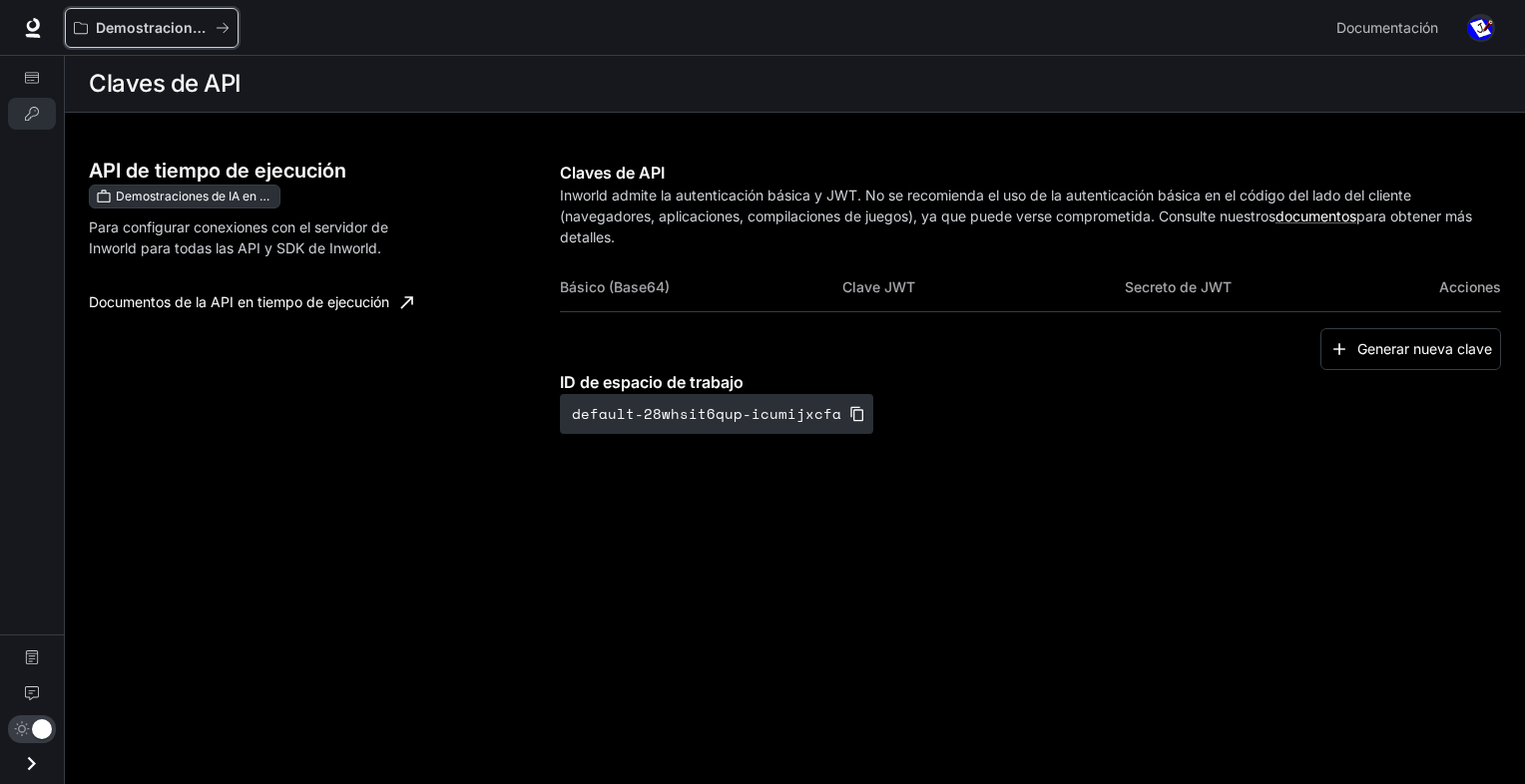 click on "Demostraciones de IA en el mundo" at bounding box center (152, 28) 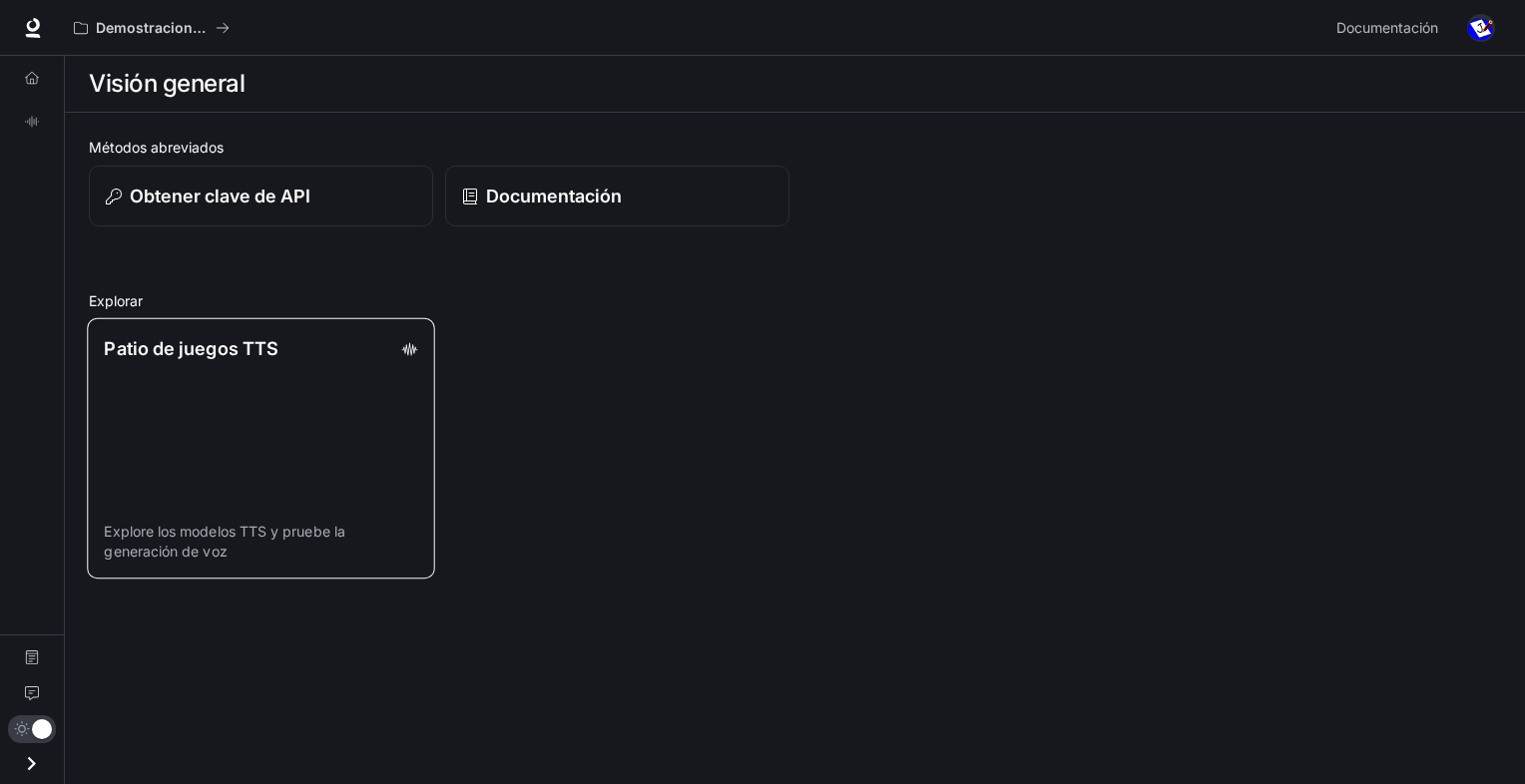 click at bounding box center (409, 348) 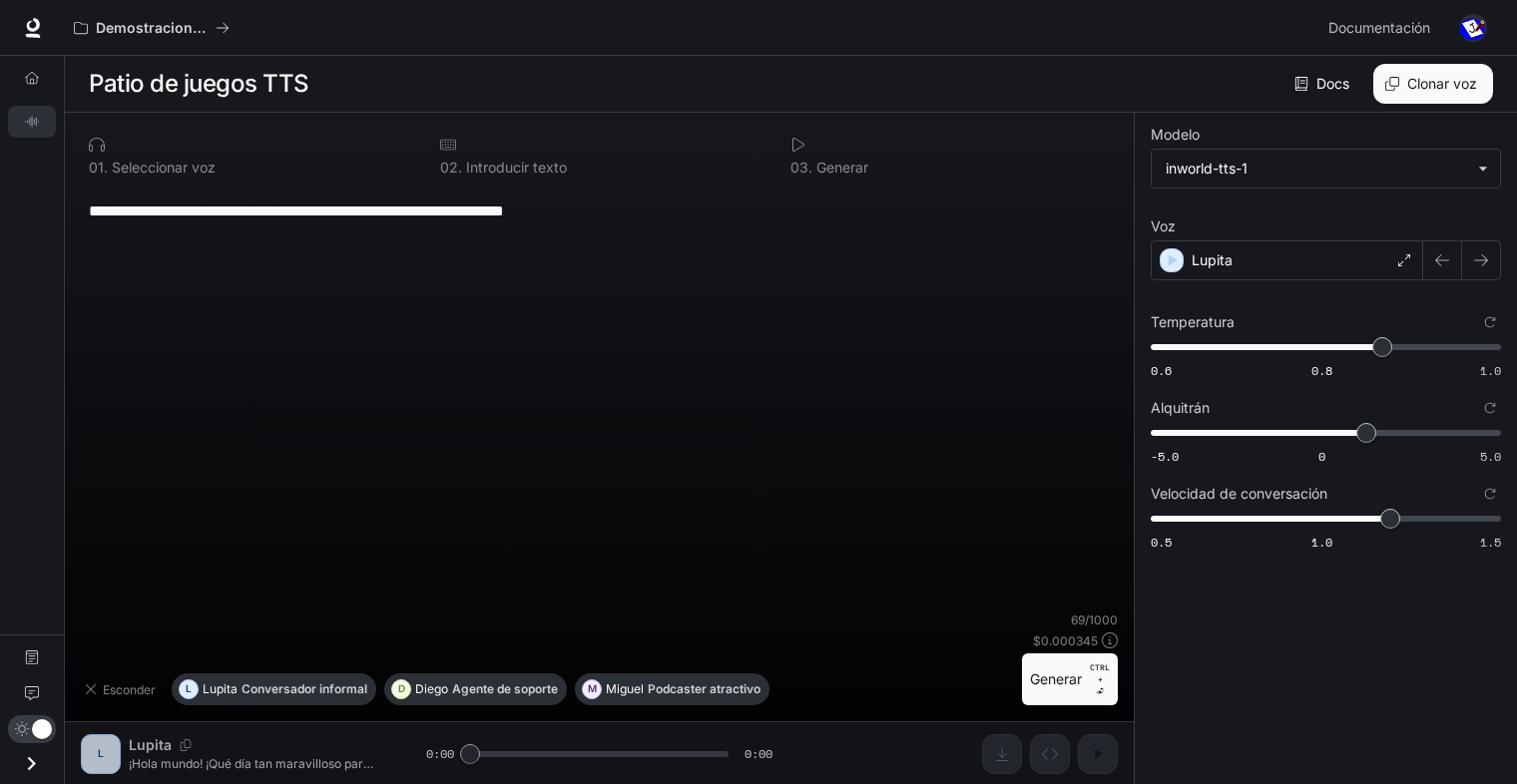 click at bounding box center [1473, 28] 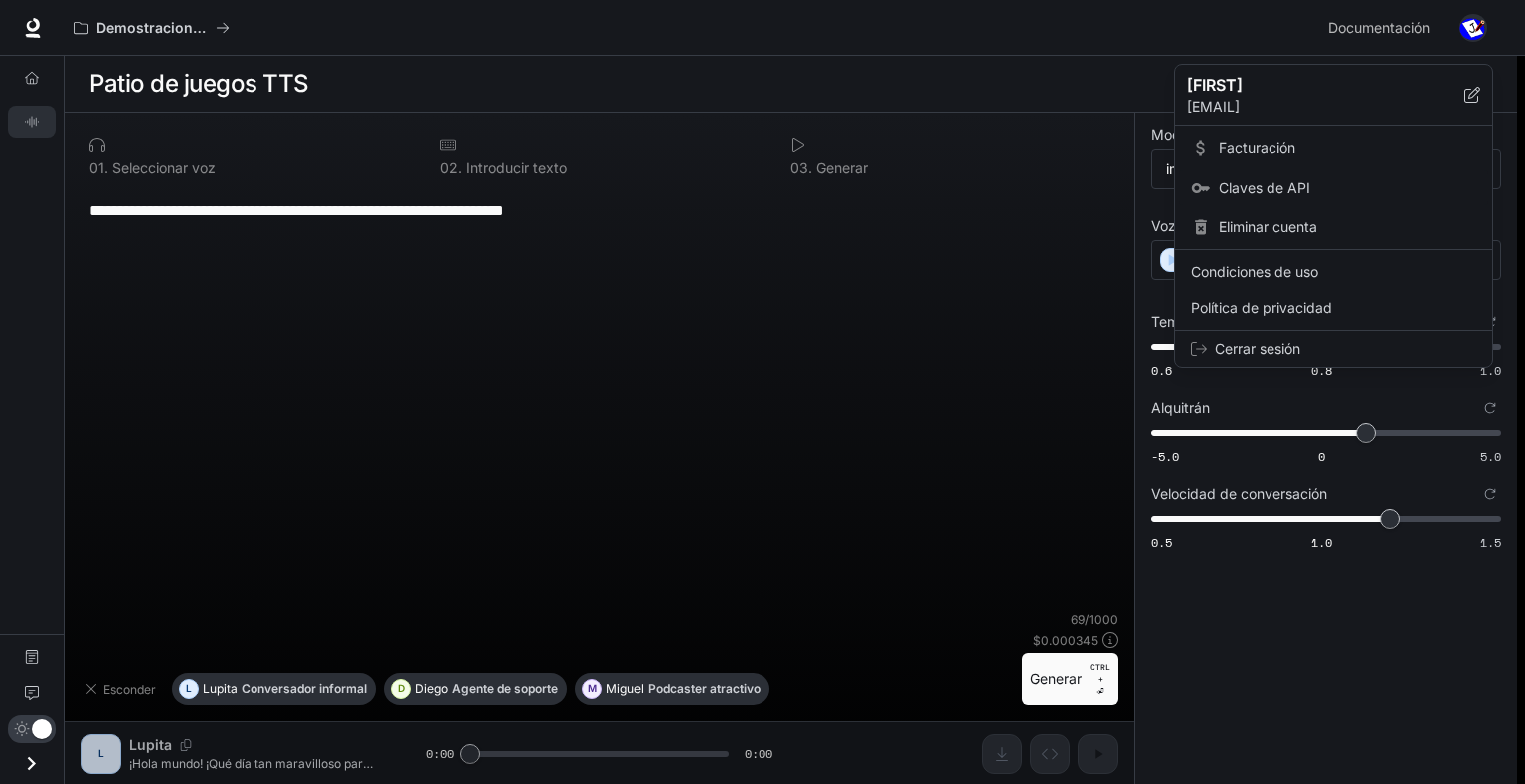 click on "Claves de API" at bounding box center (1347, 188) 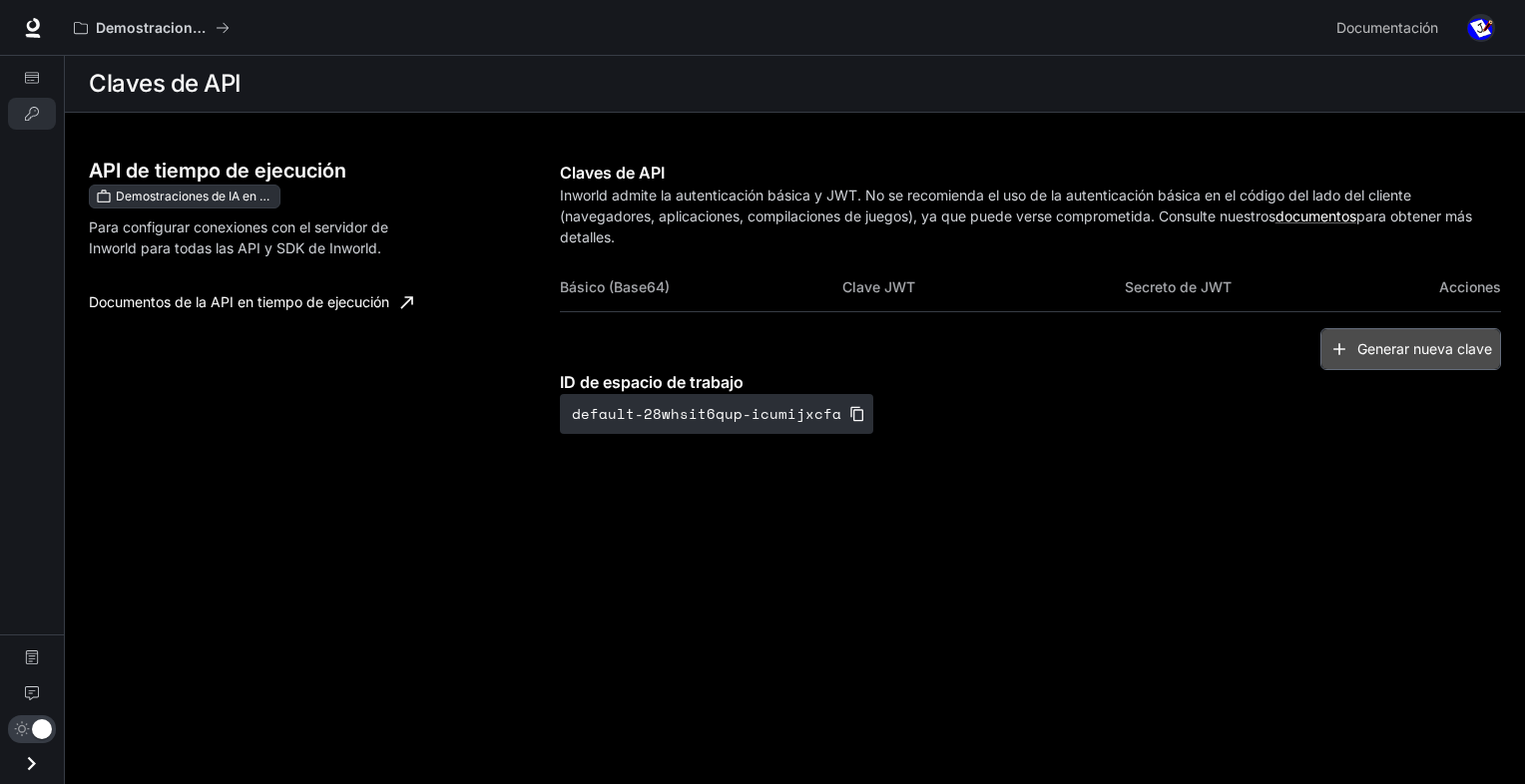 click on "Generar nueva clave" at bounding box center [1424, 349] 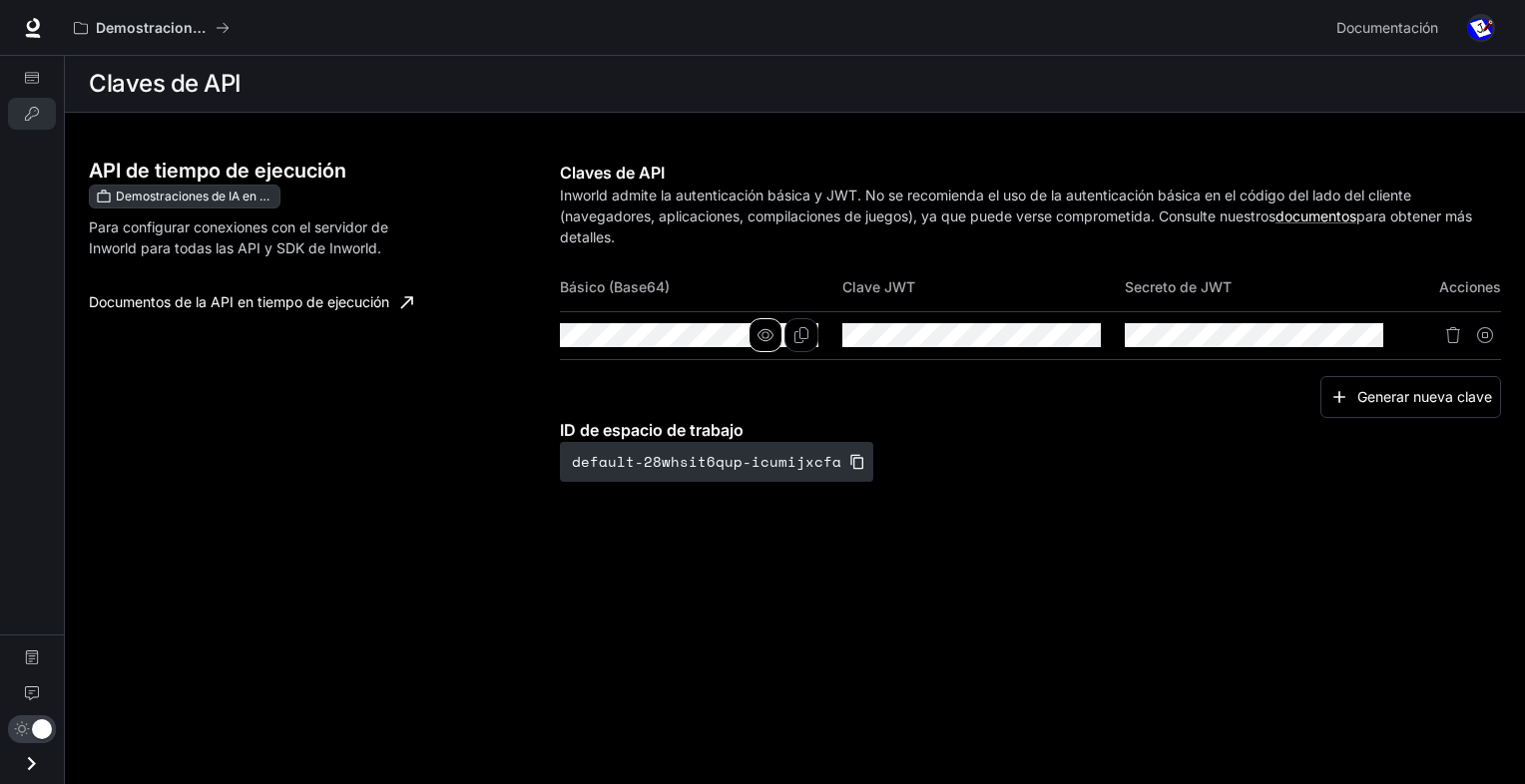click at bounding box center [765, 335] 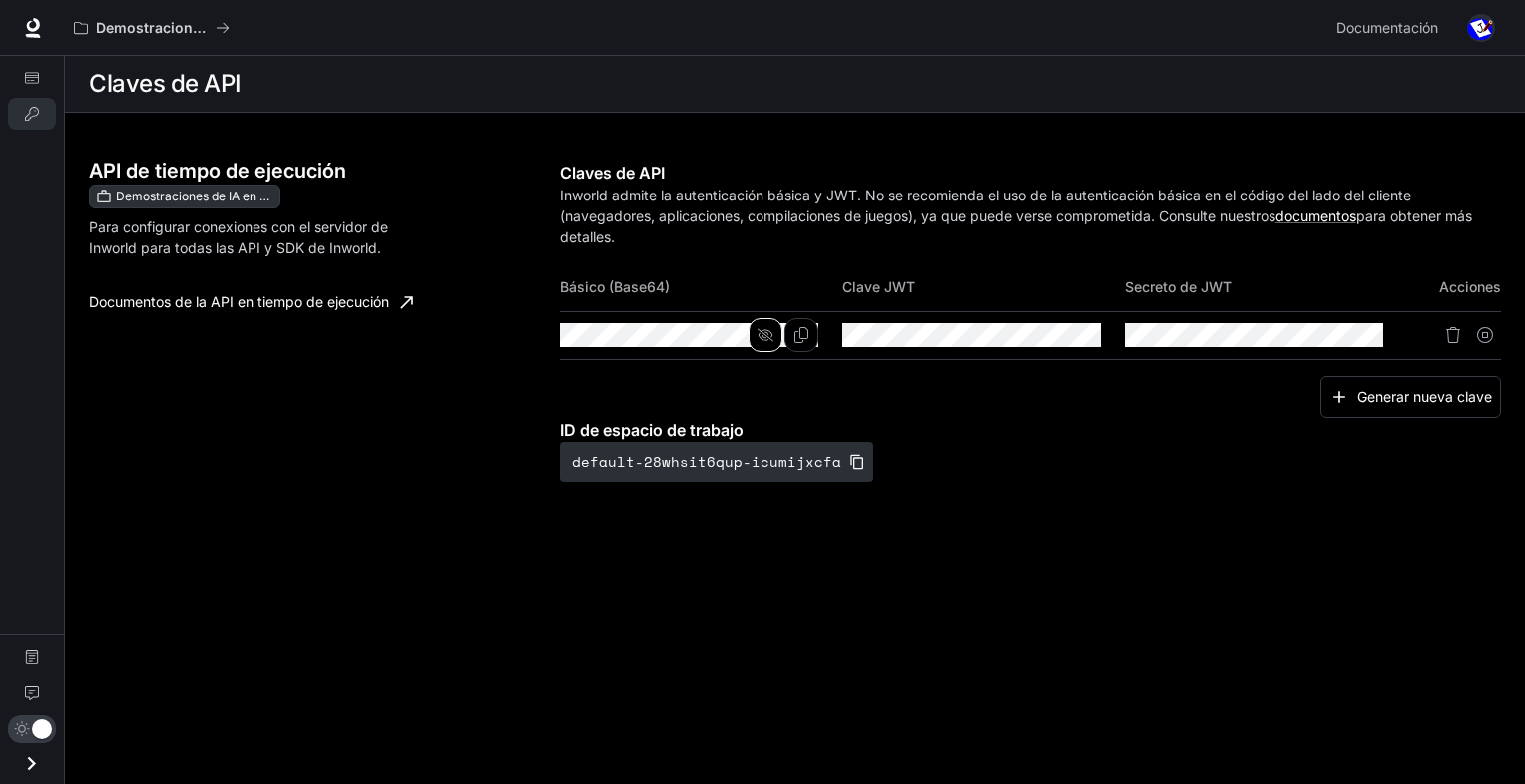 click at bounding box center (765, 335) 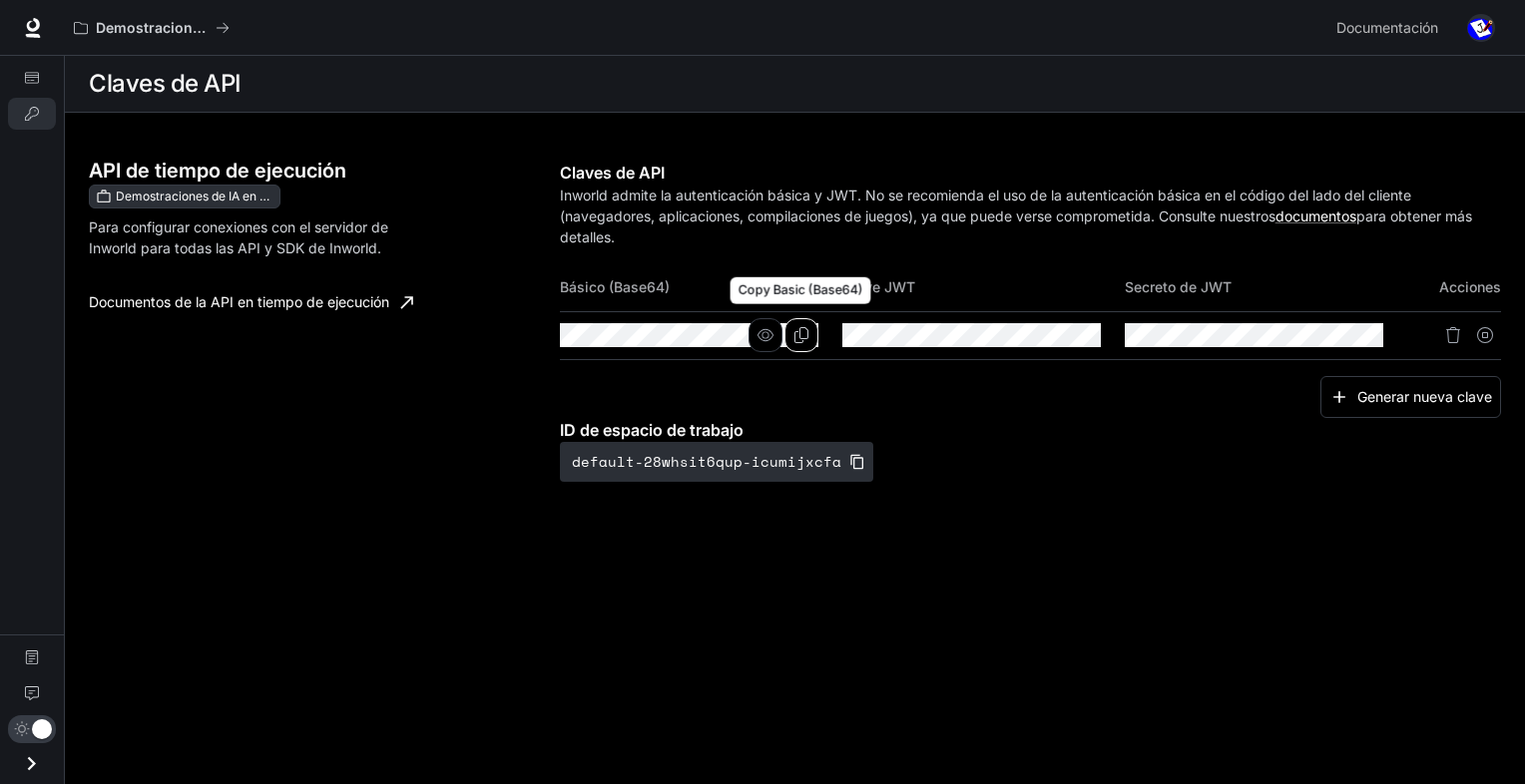 click at bounding box center [801, 335] 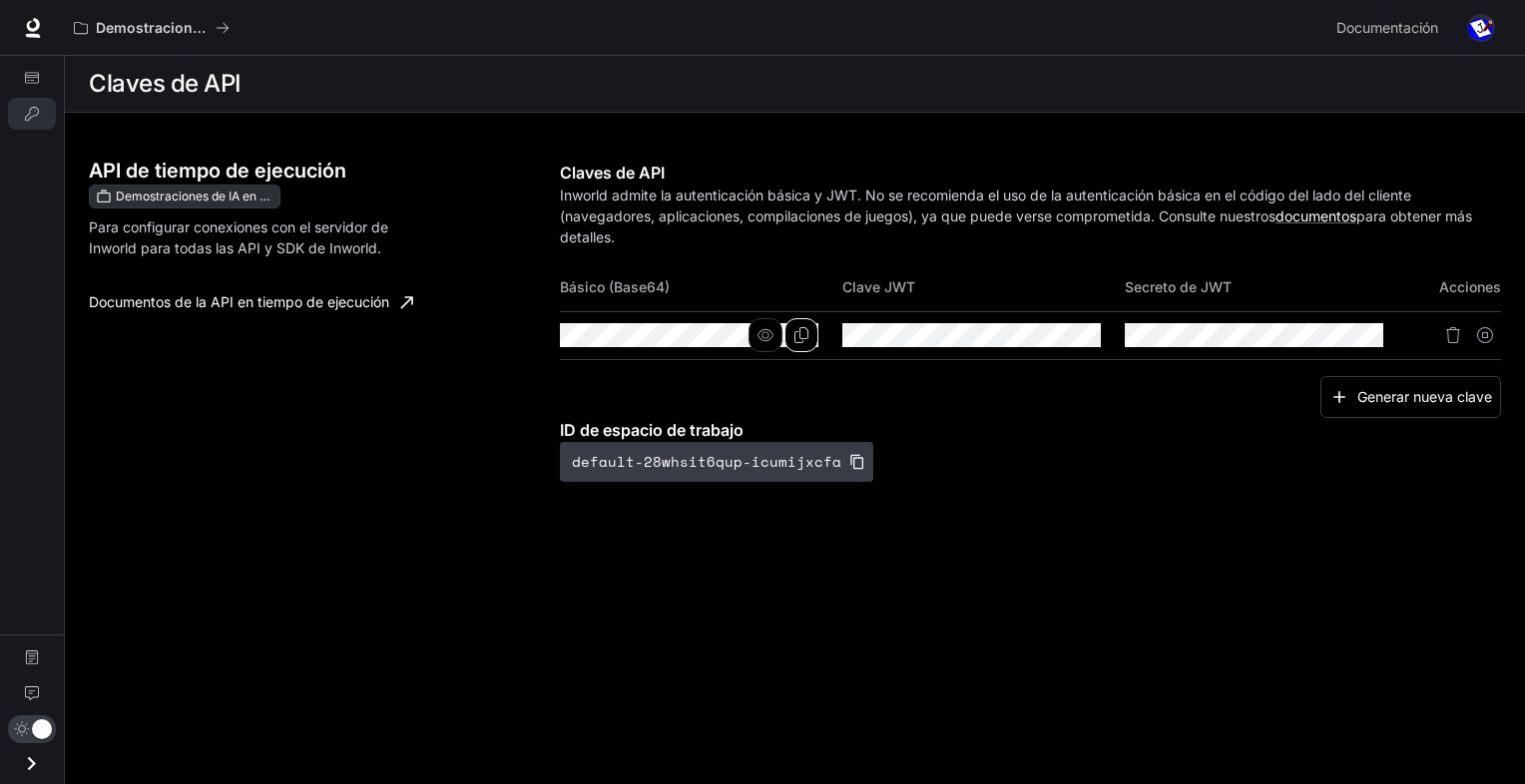 click at bounding box center (857, 462) 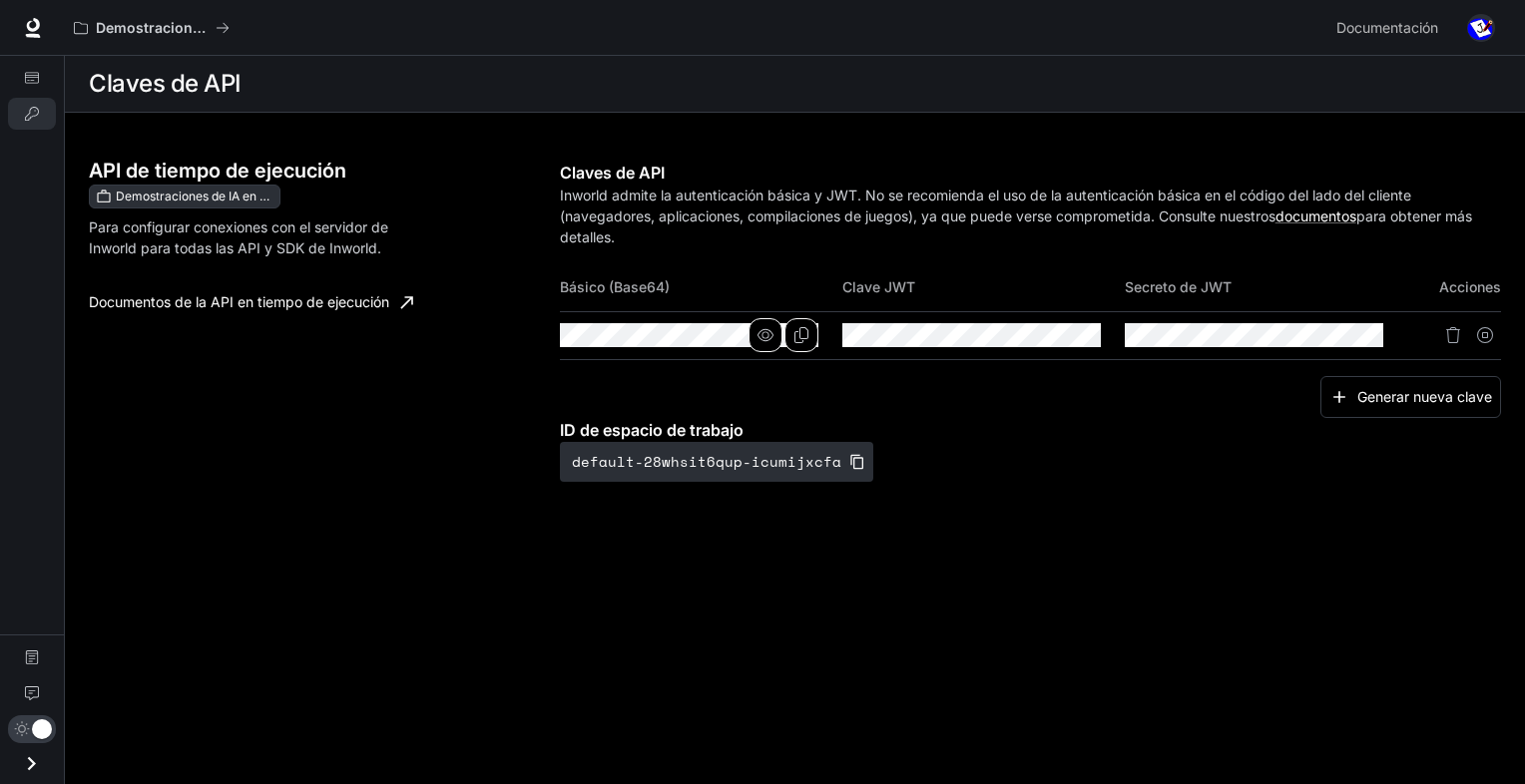 click at bounding box center (765, 335) 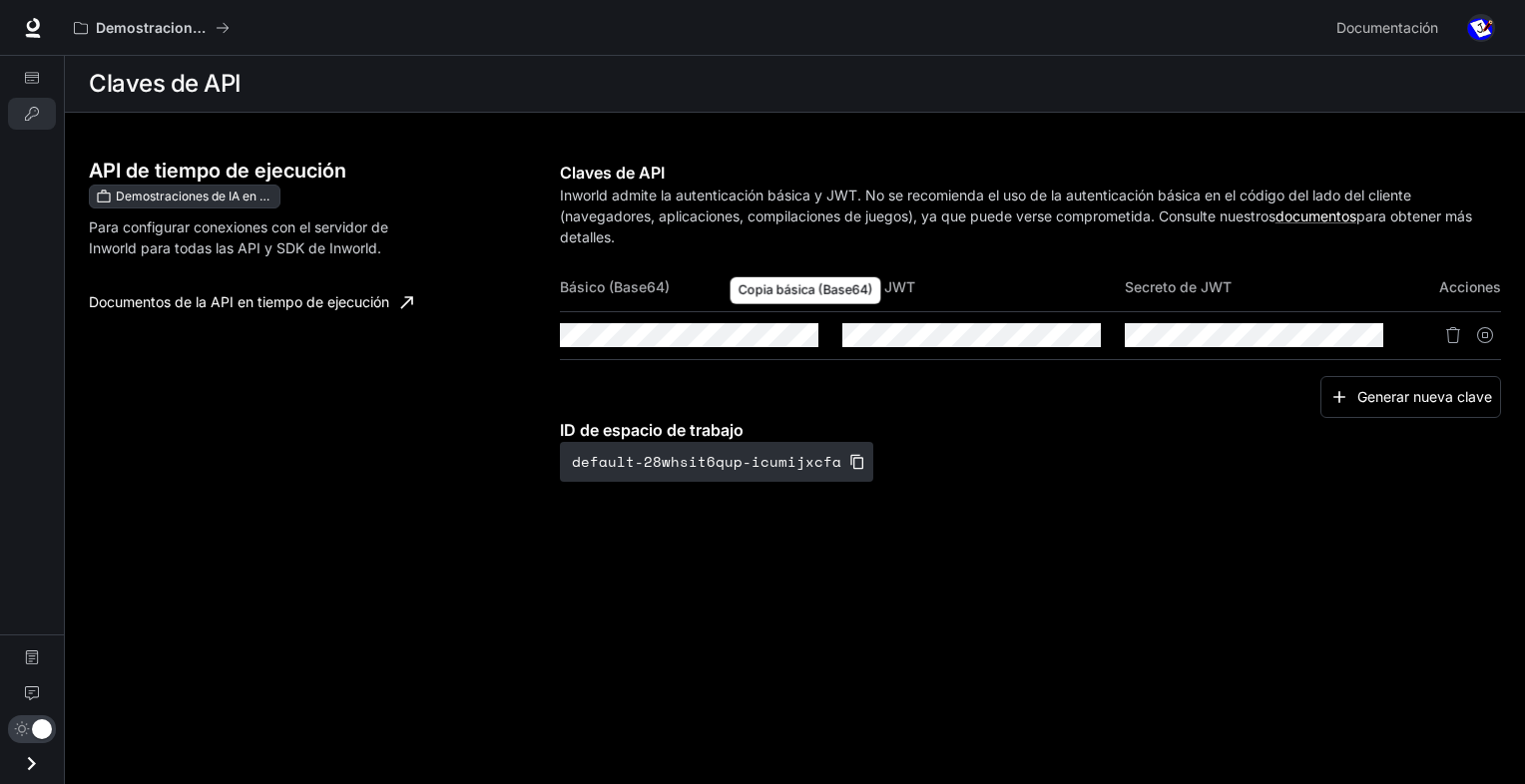 click at bounding box center (0, 0) 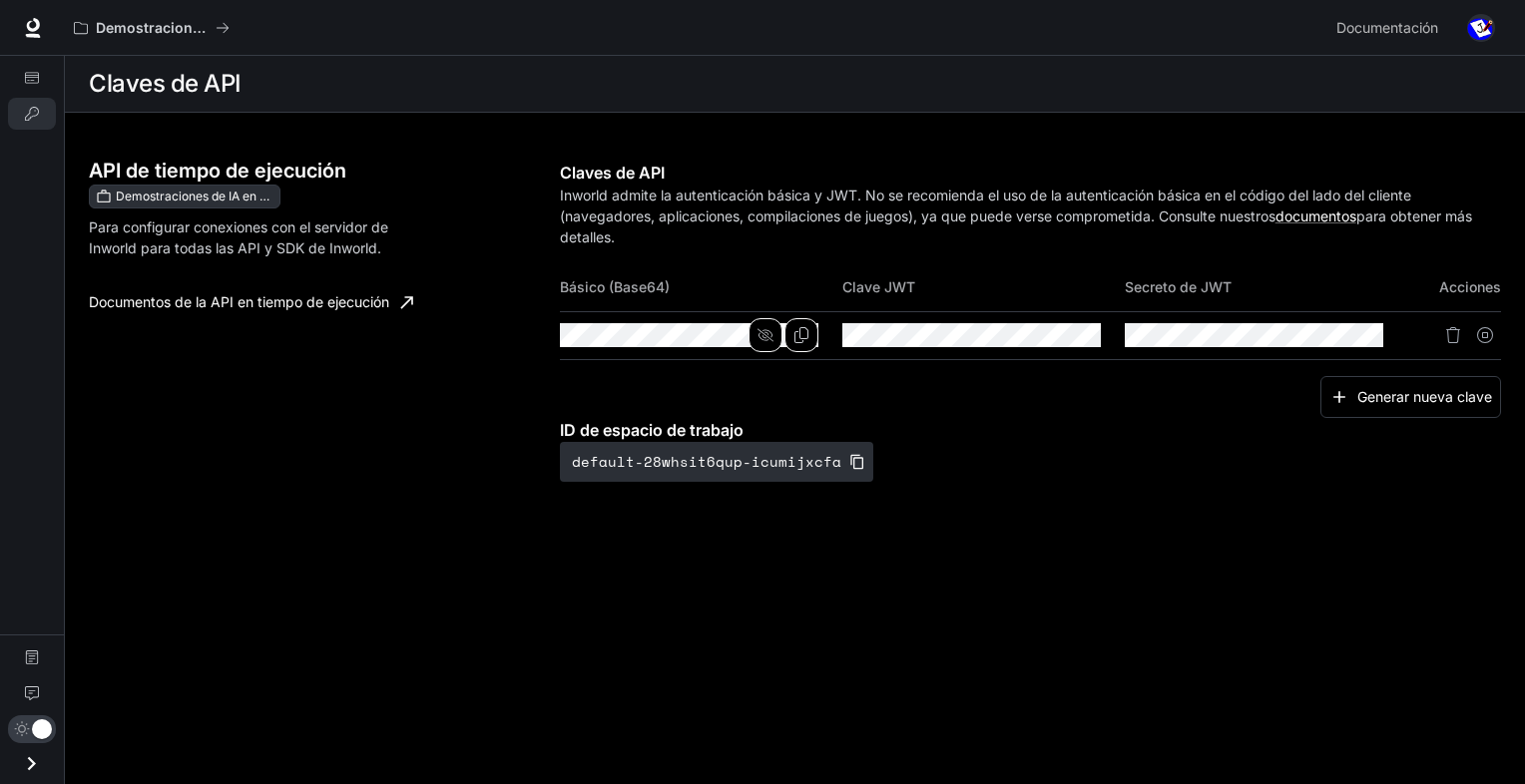 click at bounding box center [765, 335] 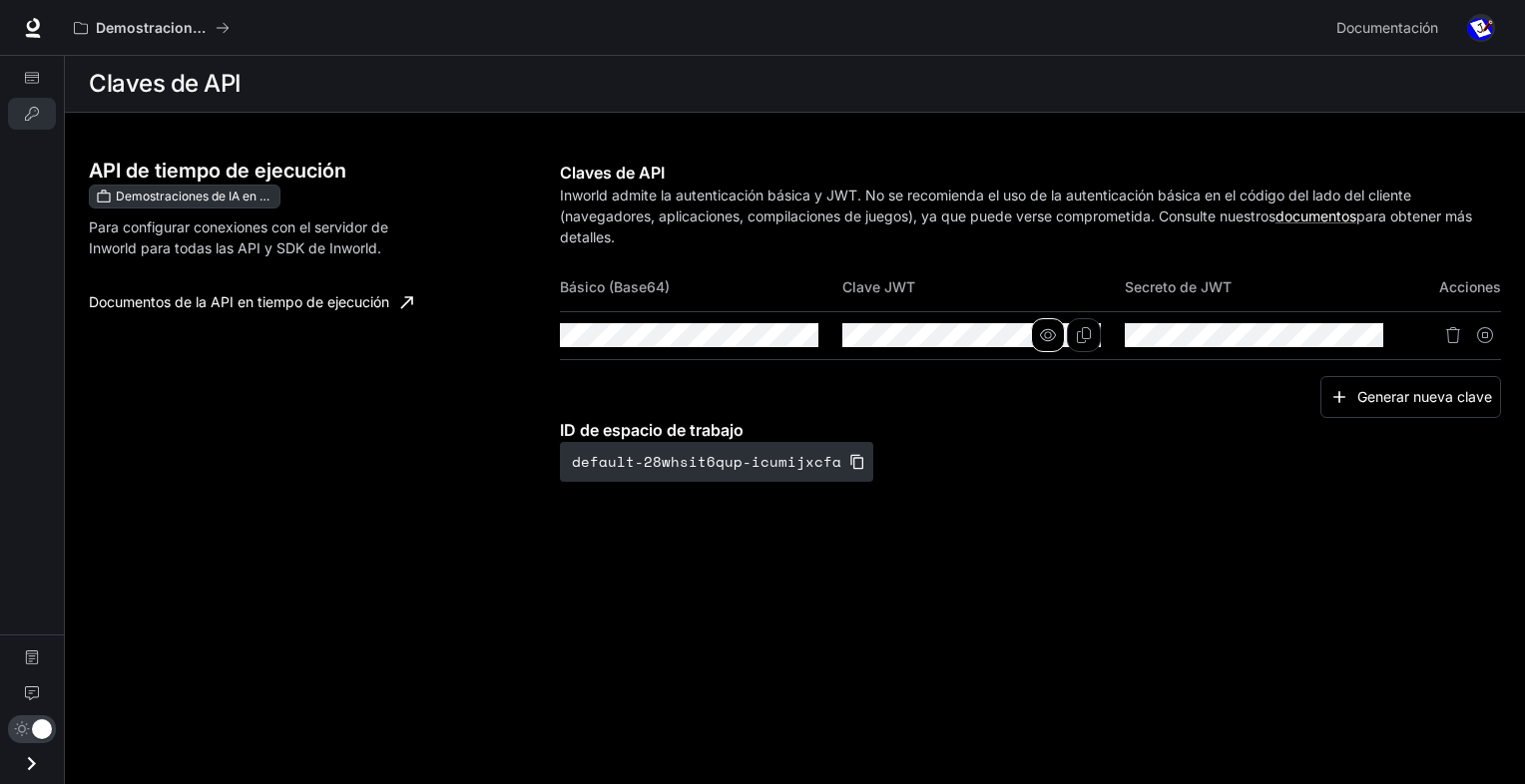 click at bounding box center [0, 0] 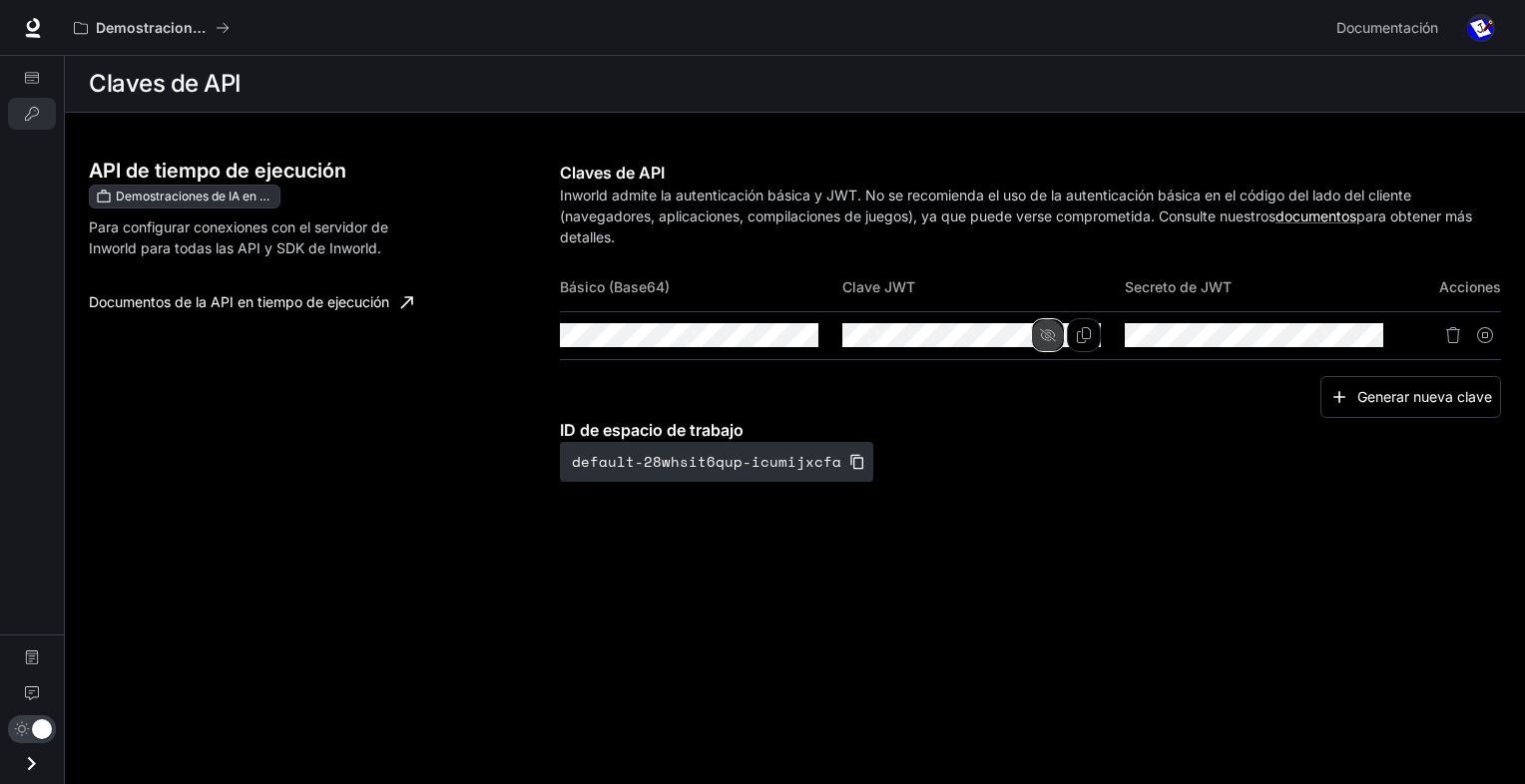 click at bounding box center (1048, 335) 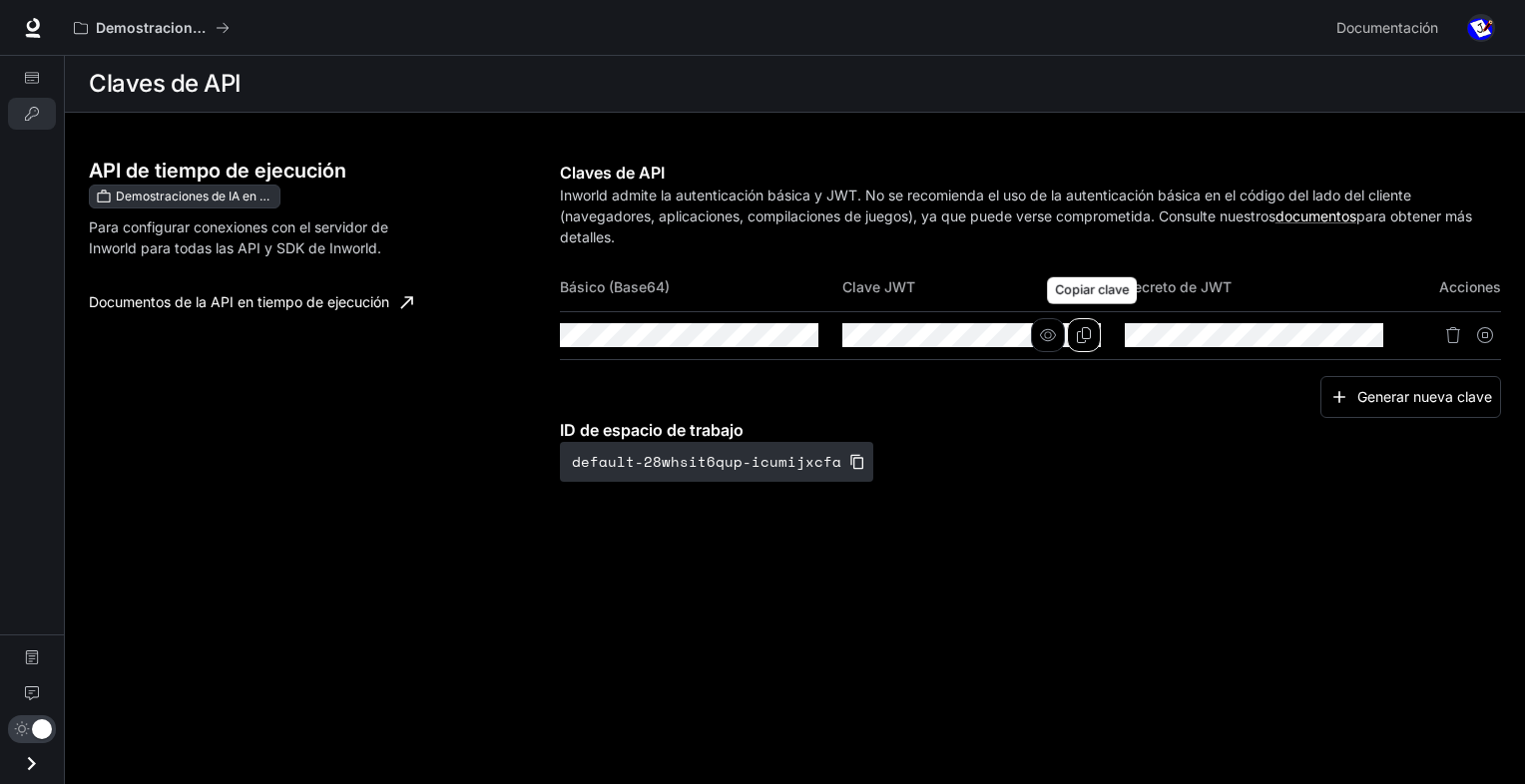 click at bounding box center (1084, 335) 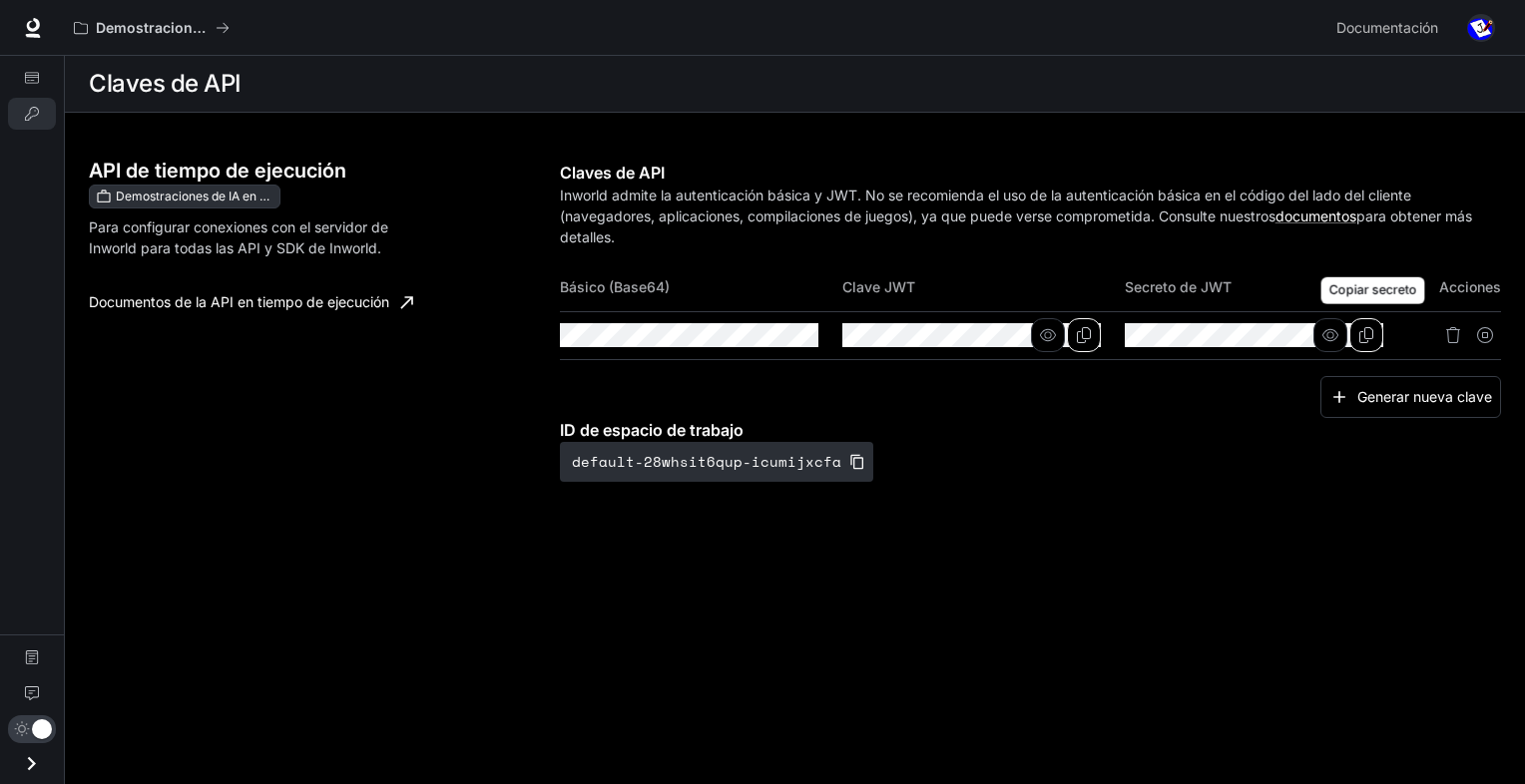 click at bounding box center (1366, 335) 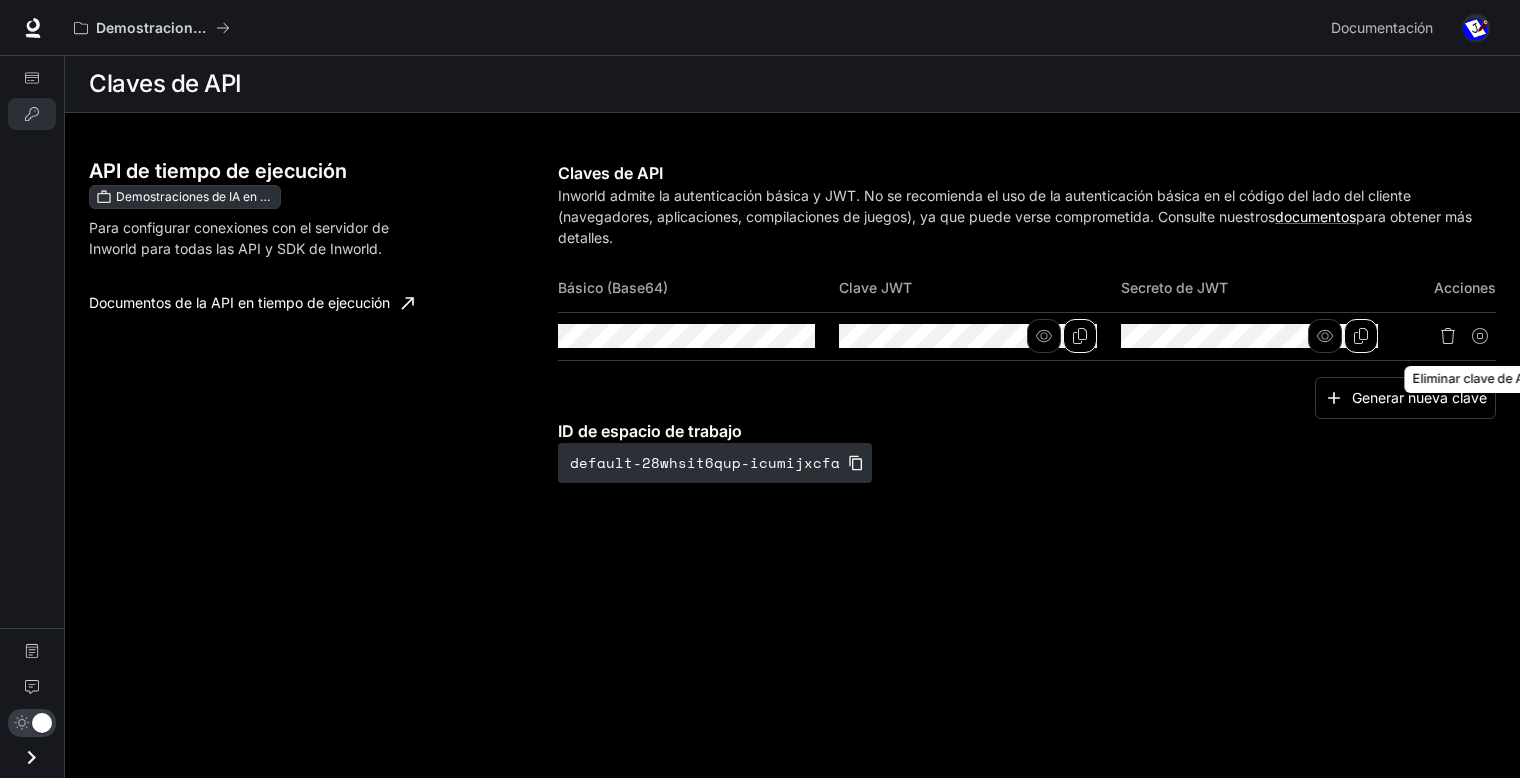 click at bounding box center (1448, 336) 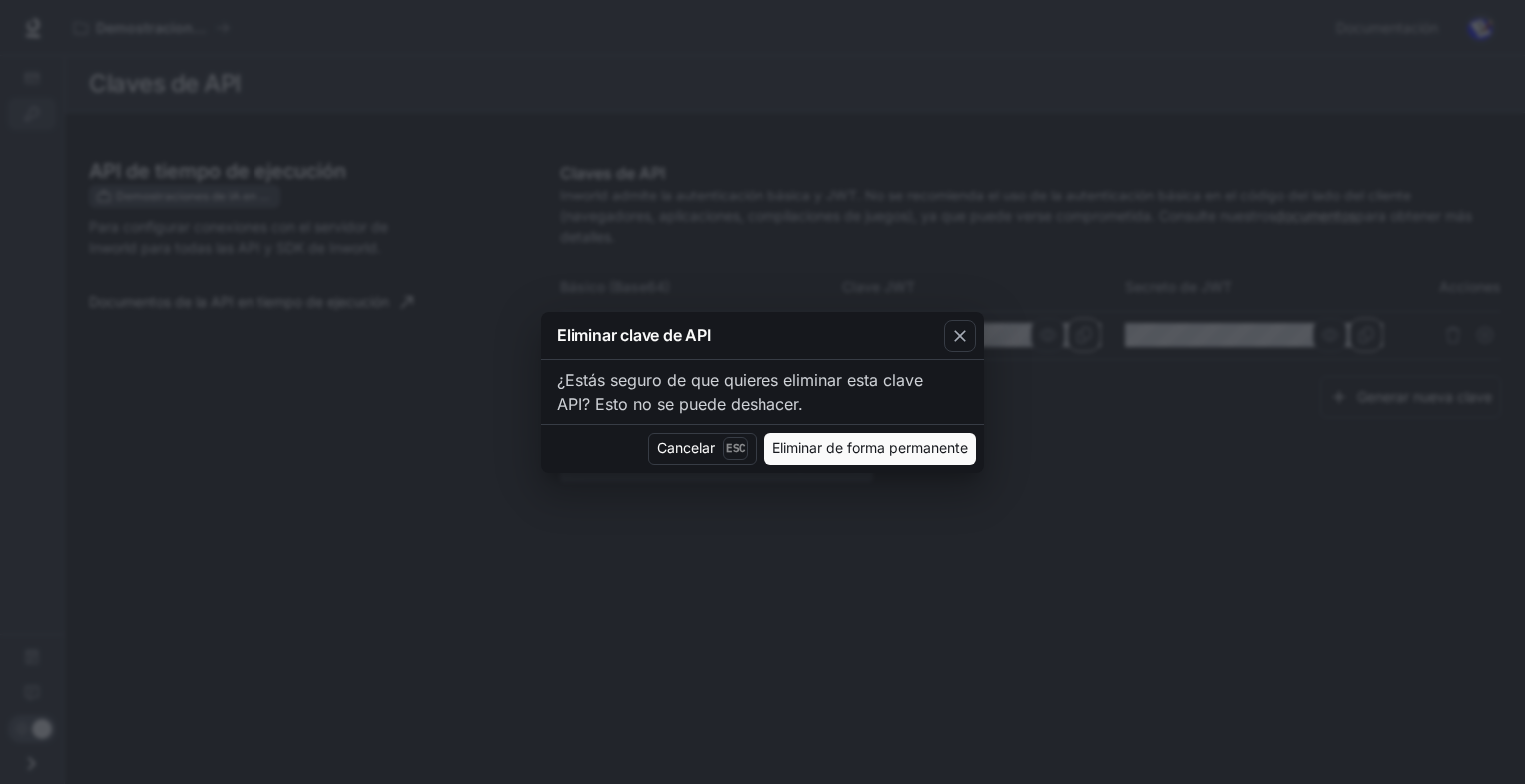 click on "Eliminar de forma permanente" at bounding box center (870, 449) 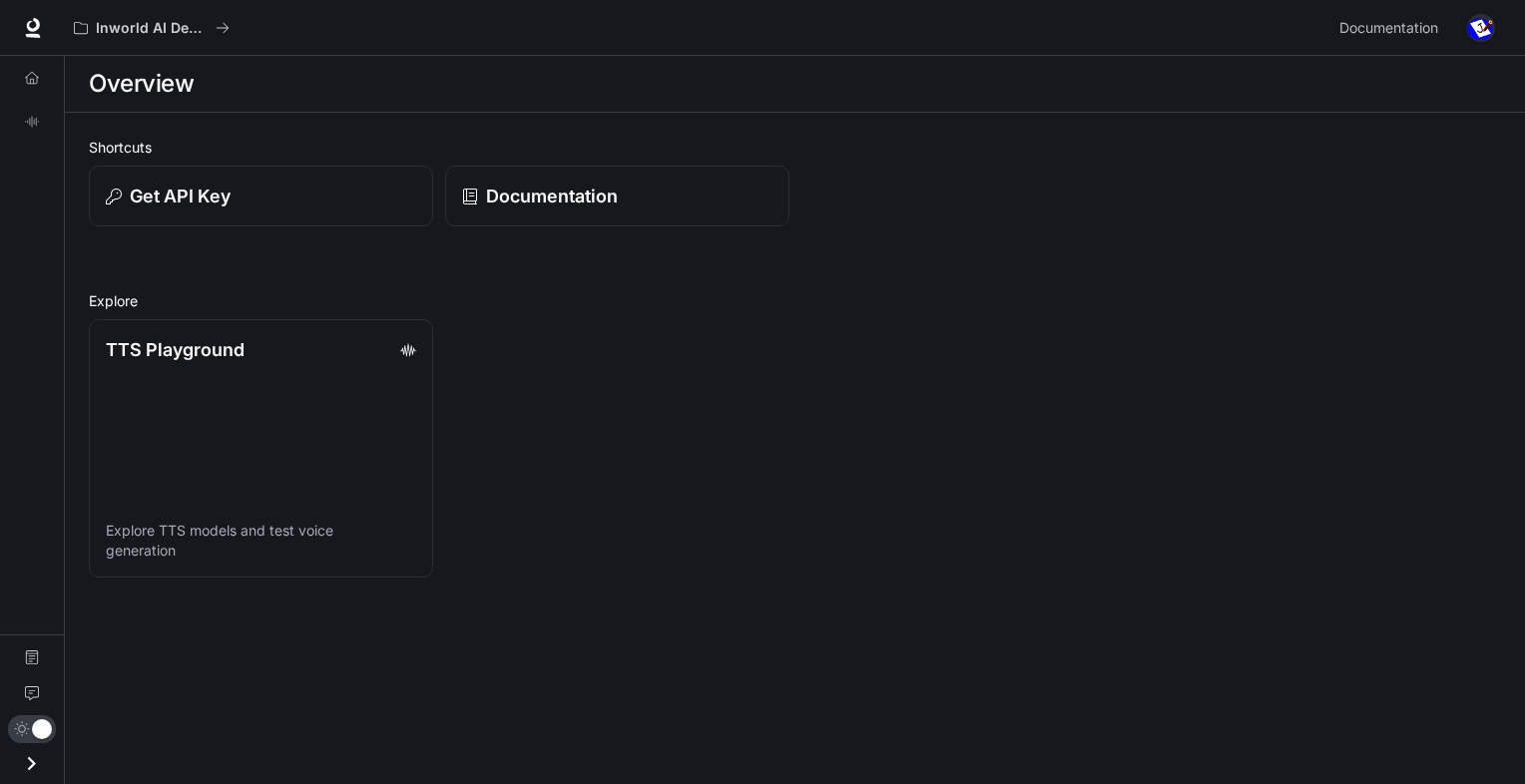 scroll, scrollTop: 0, scrollLeft: 0, axis: both 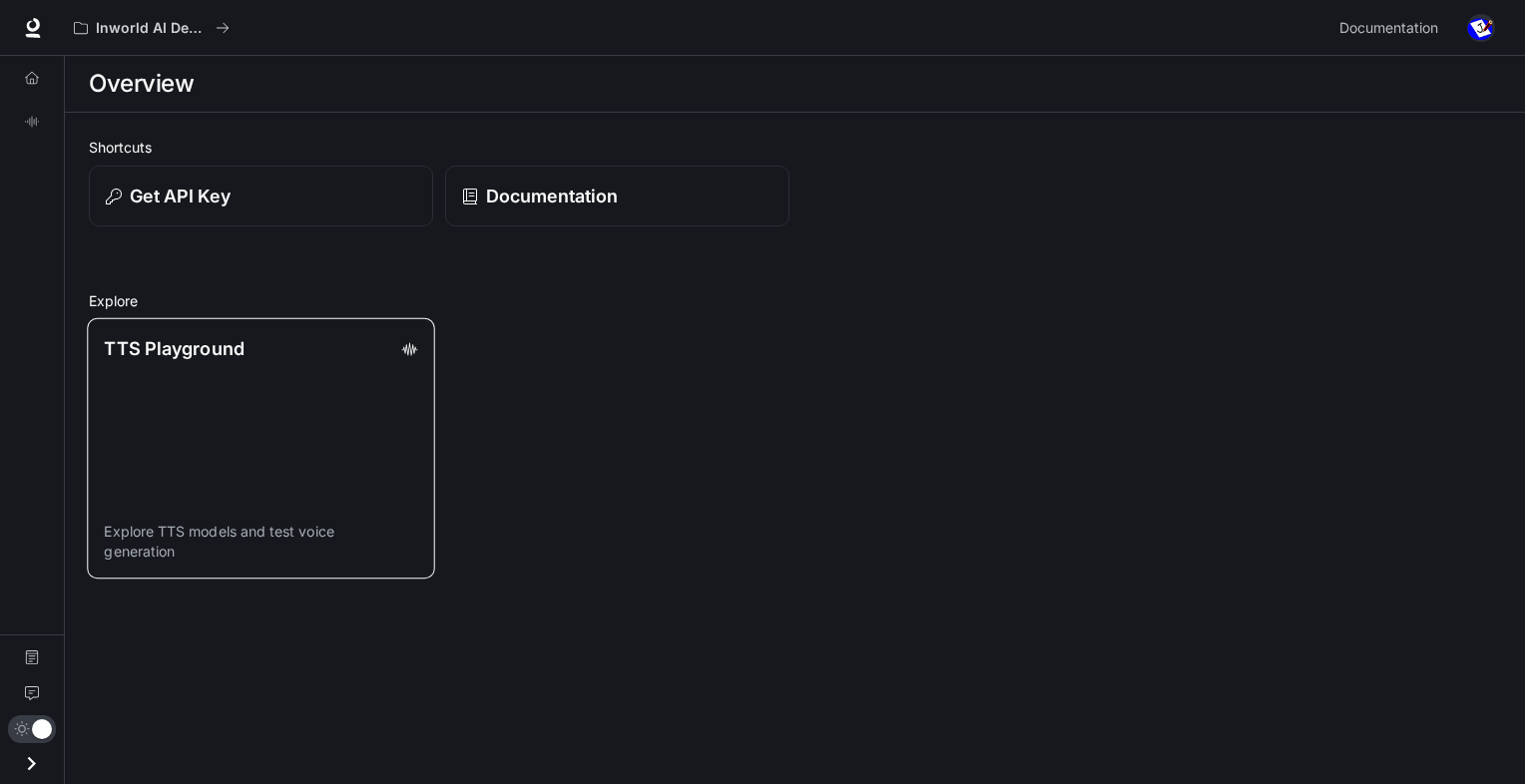 click on "Explore TTS models and test voice generation" at bounding box center (260, 541) 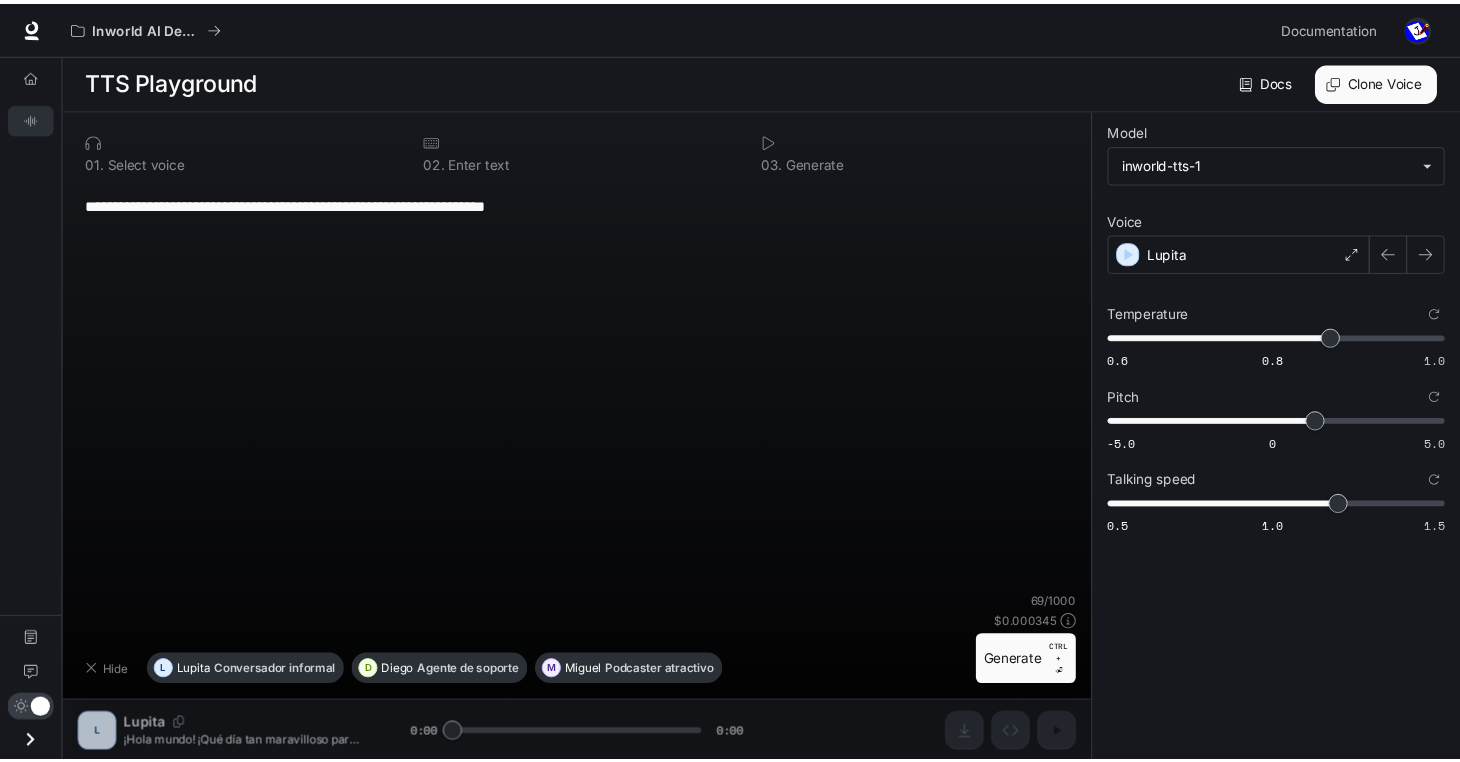 scroll, scrollTop: 0, scrollLeft: 0, axis: both 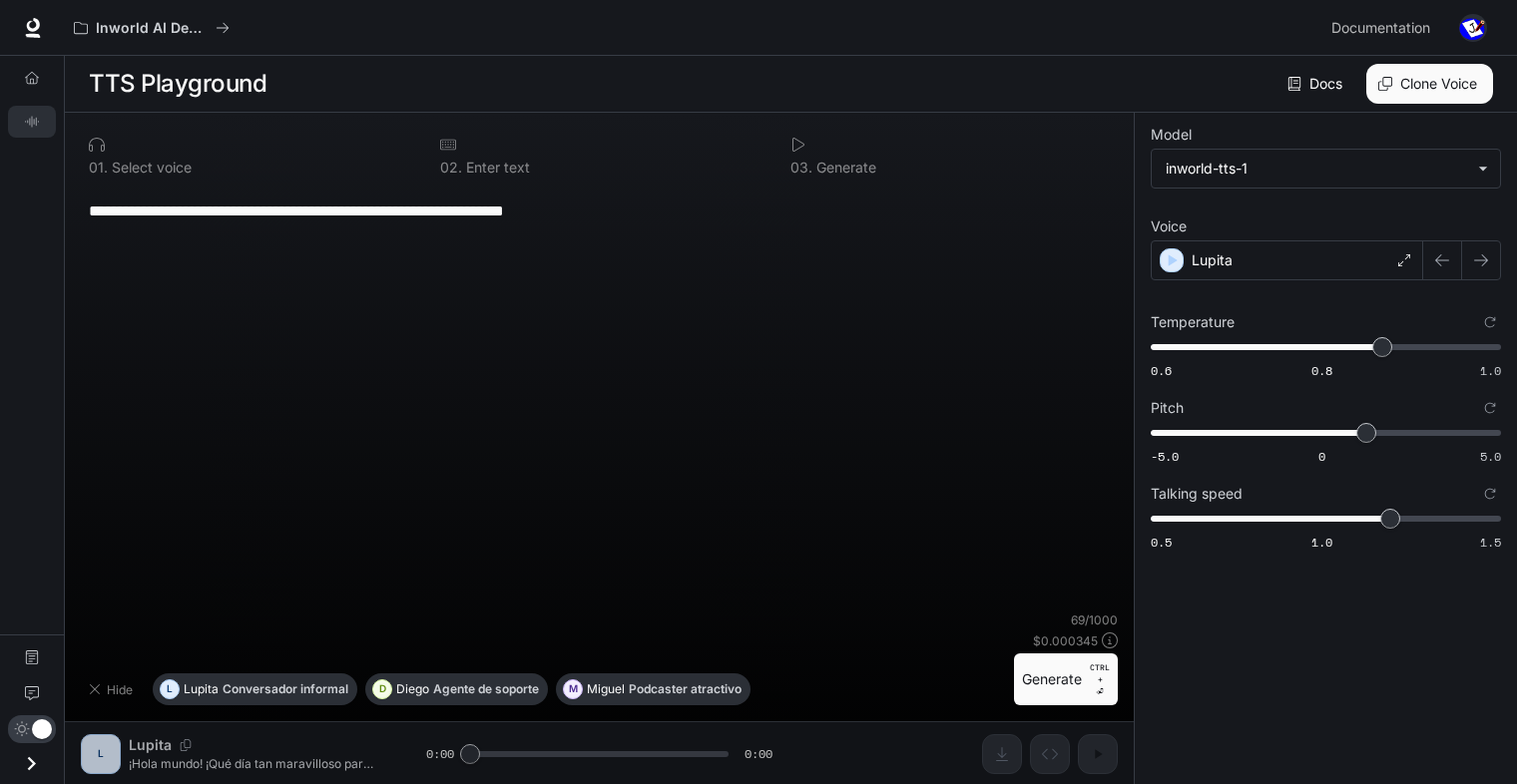 click on "**********" at bounding box center [599, 449] 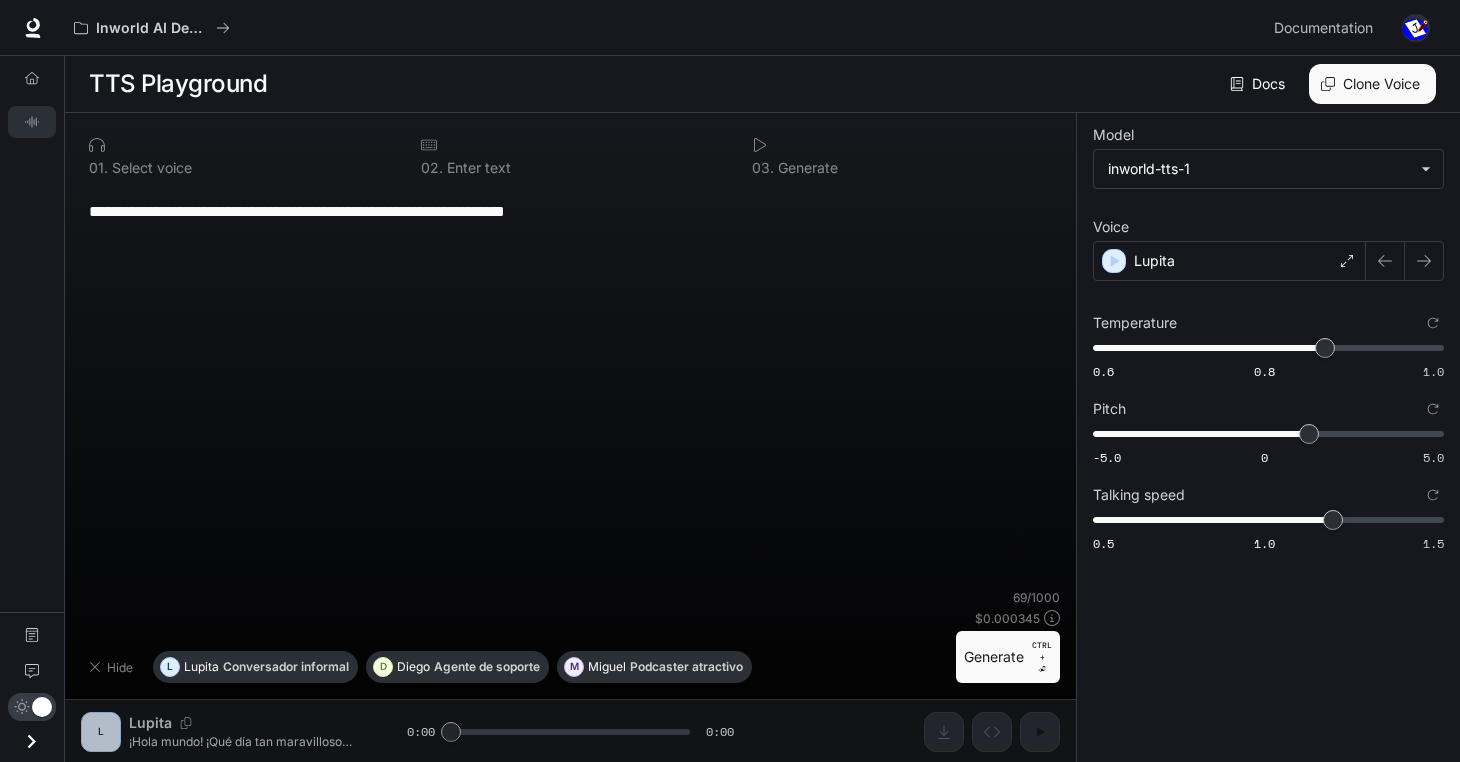 click at bounding box center [31, 741] 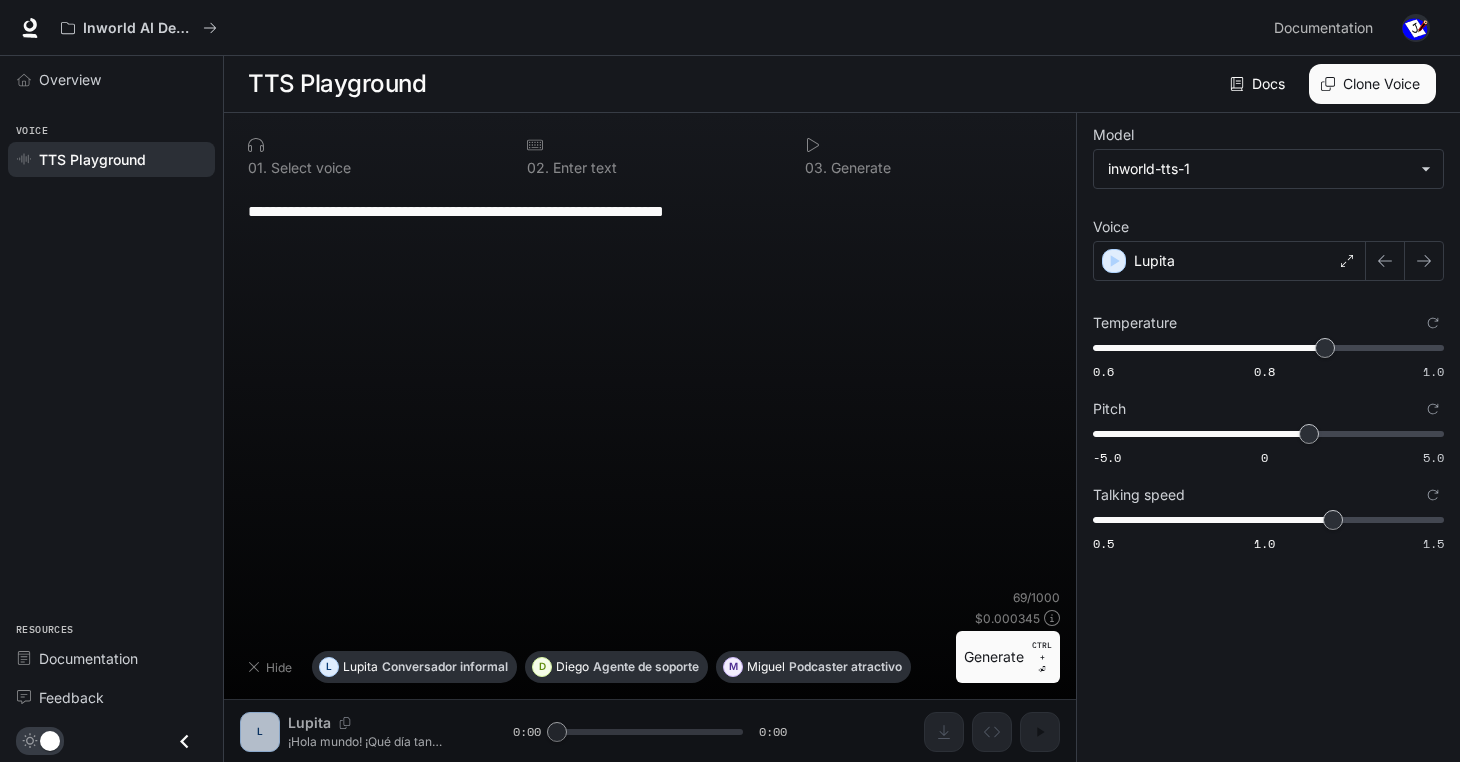 click at bounding box center (184, 741) 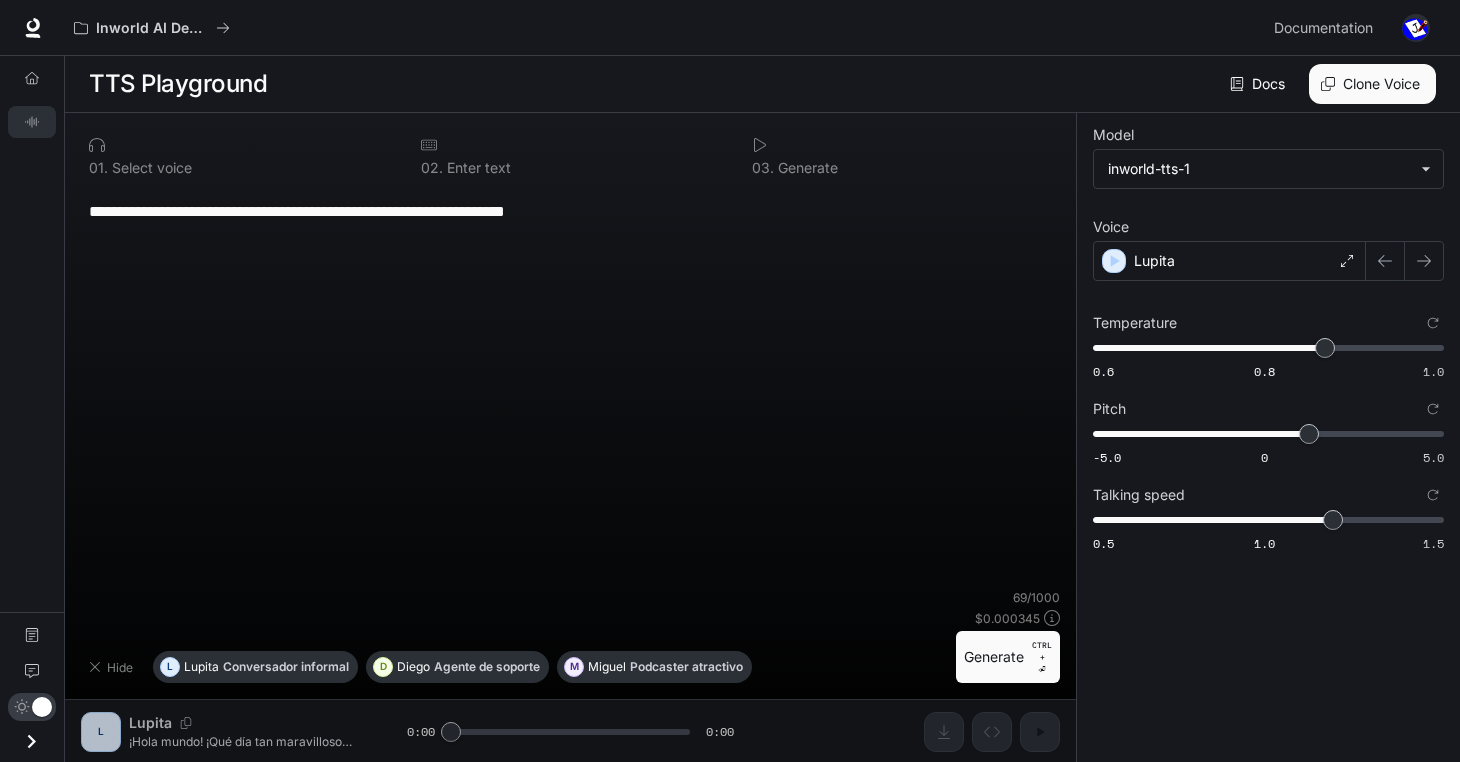 click on "TTS Playground" at bounding box center [178, 84] 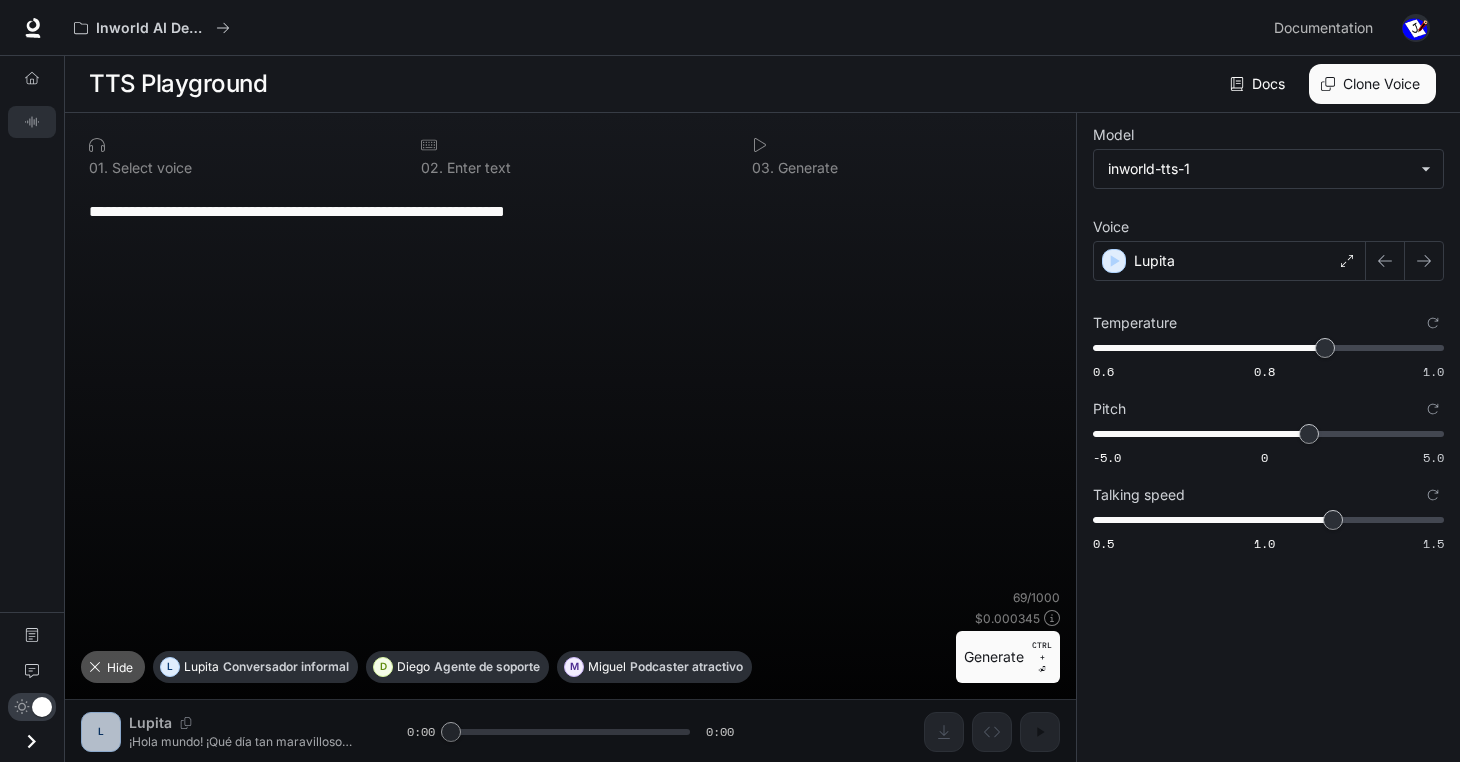 click at bounding box center (95, 667) 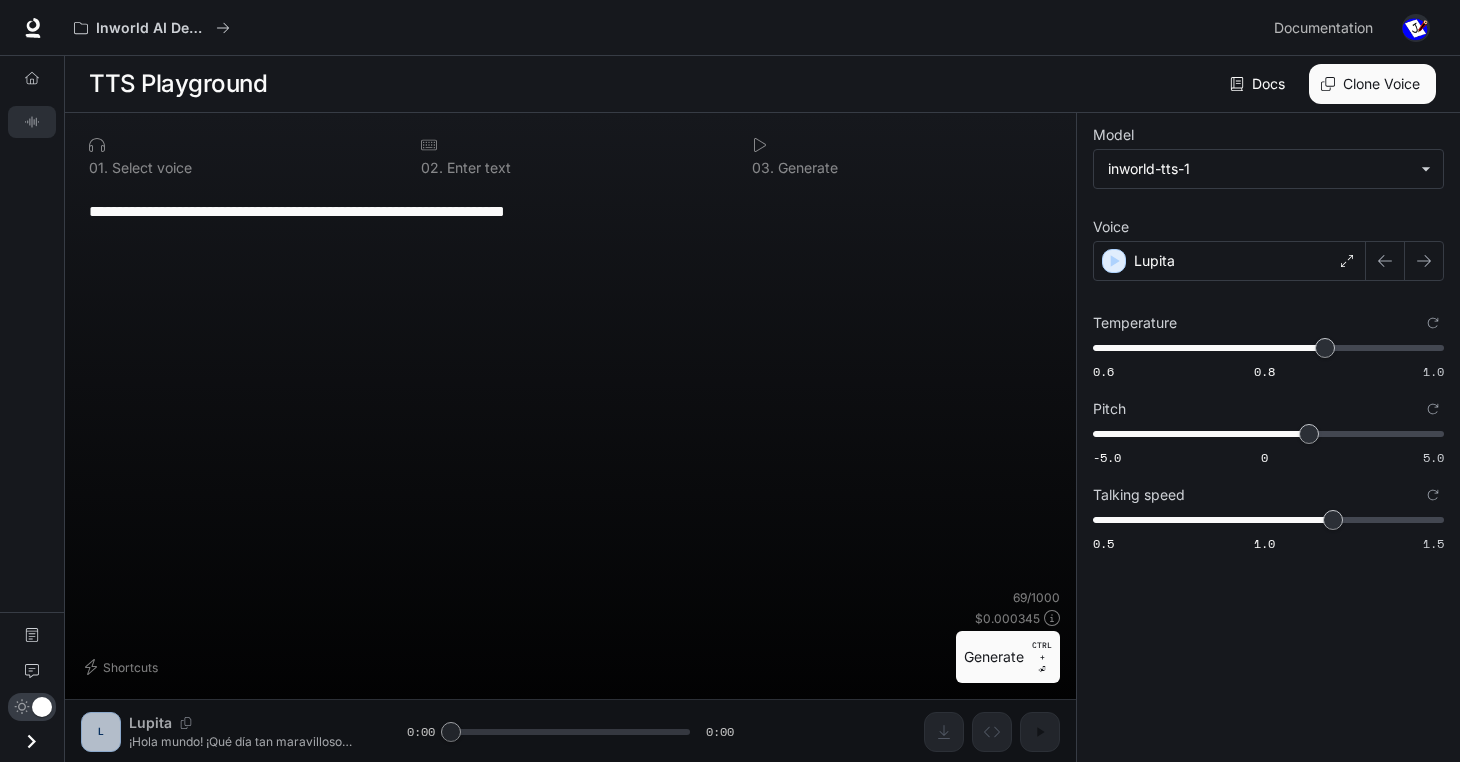 scroll, scrollTop: 0, scrollLeft: 0, axis: both 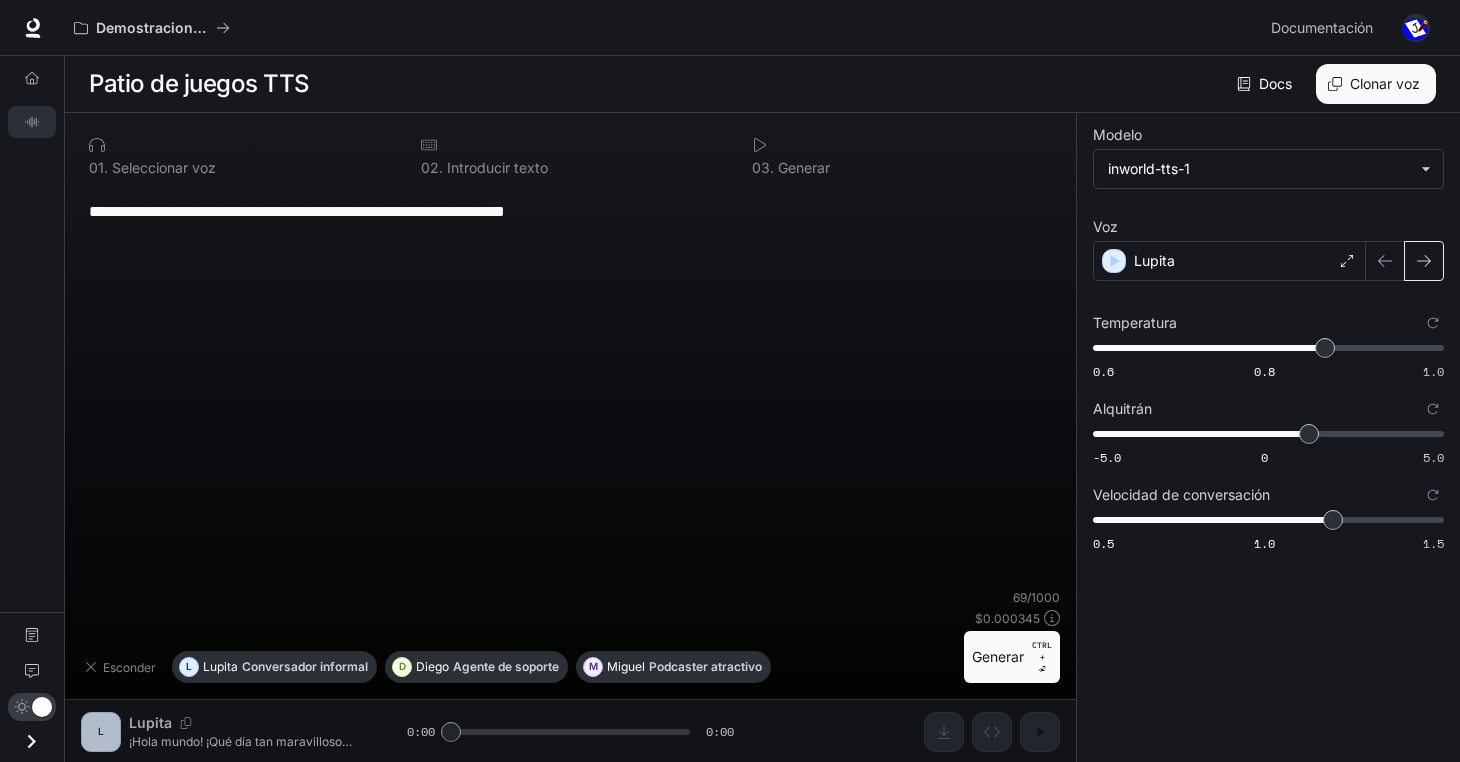 click at bounding box center [1424, 261] 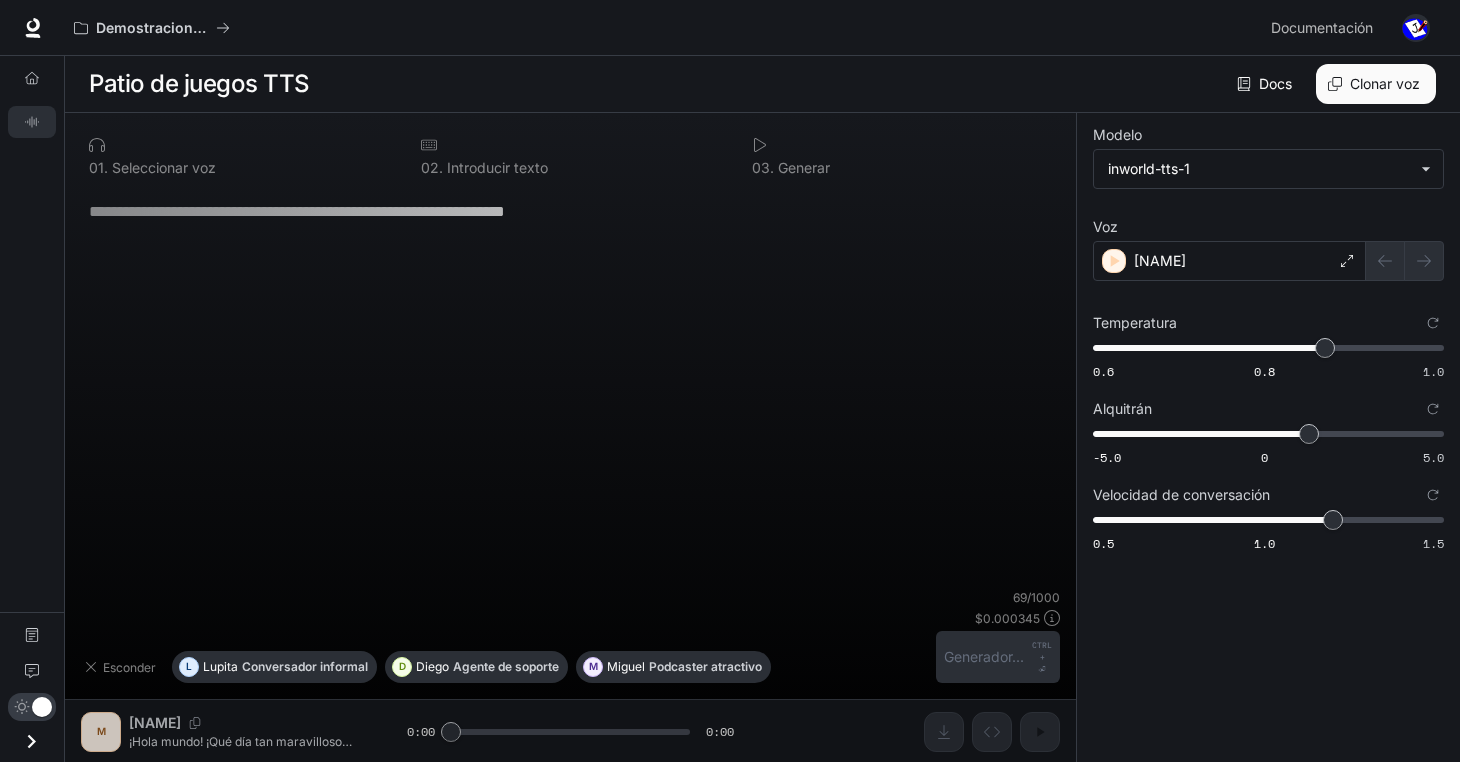 click at bounding box center (1405, 261) 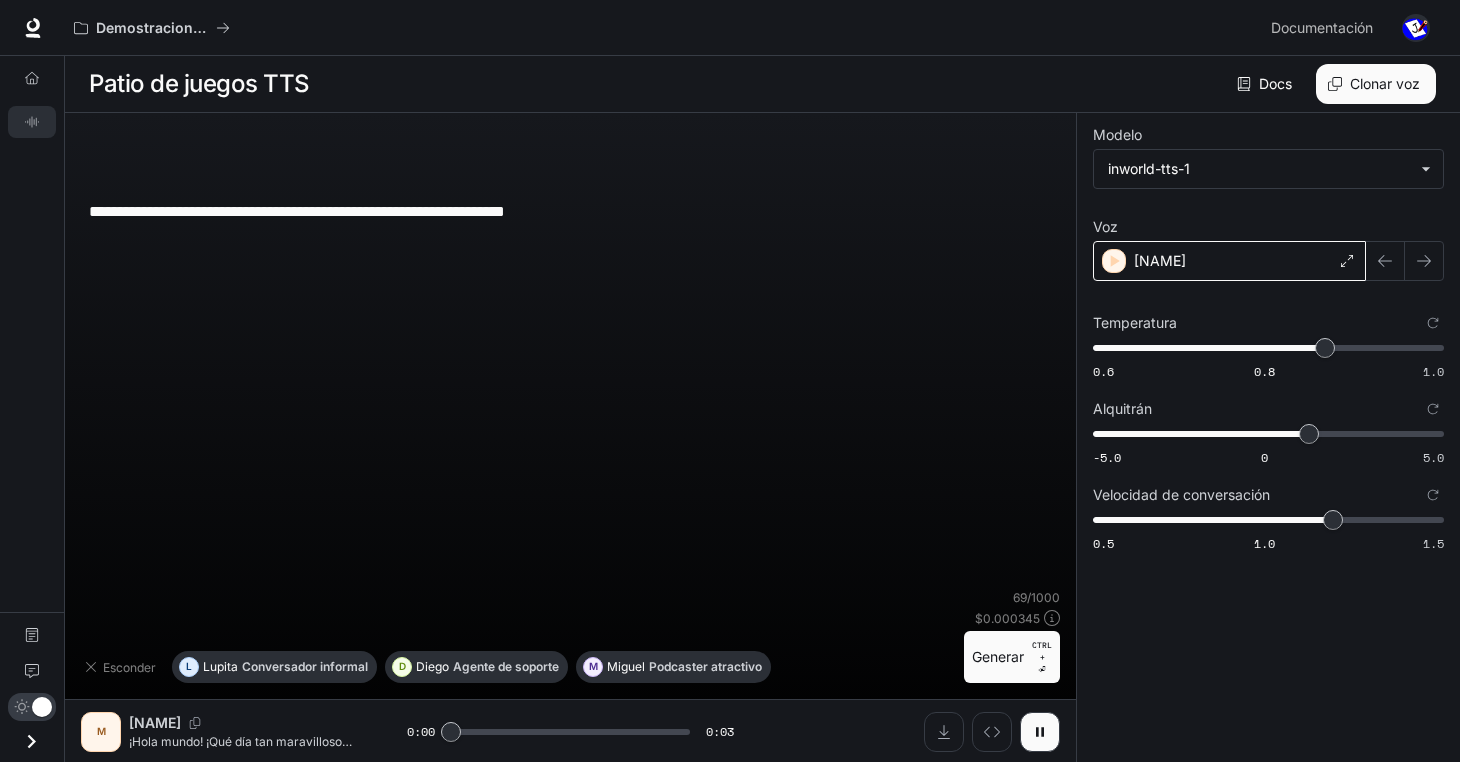 click on "[NAME]" at bounding box center (1229, 261) 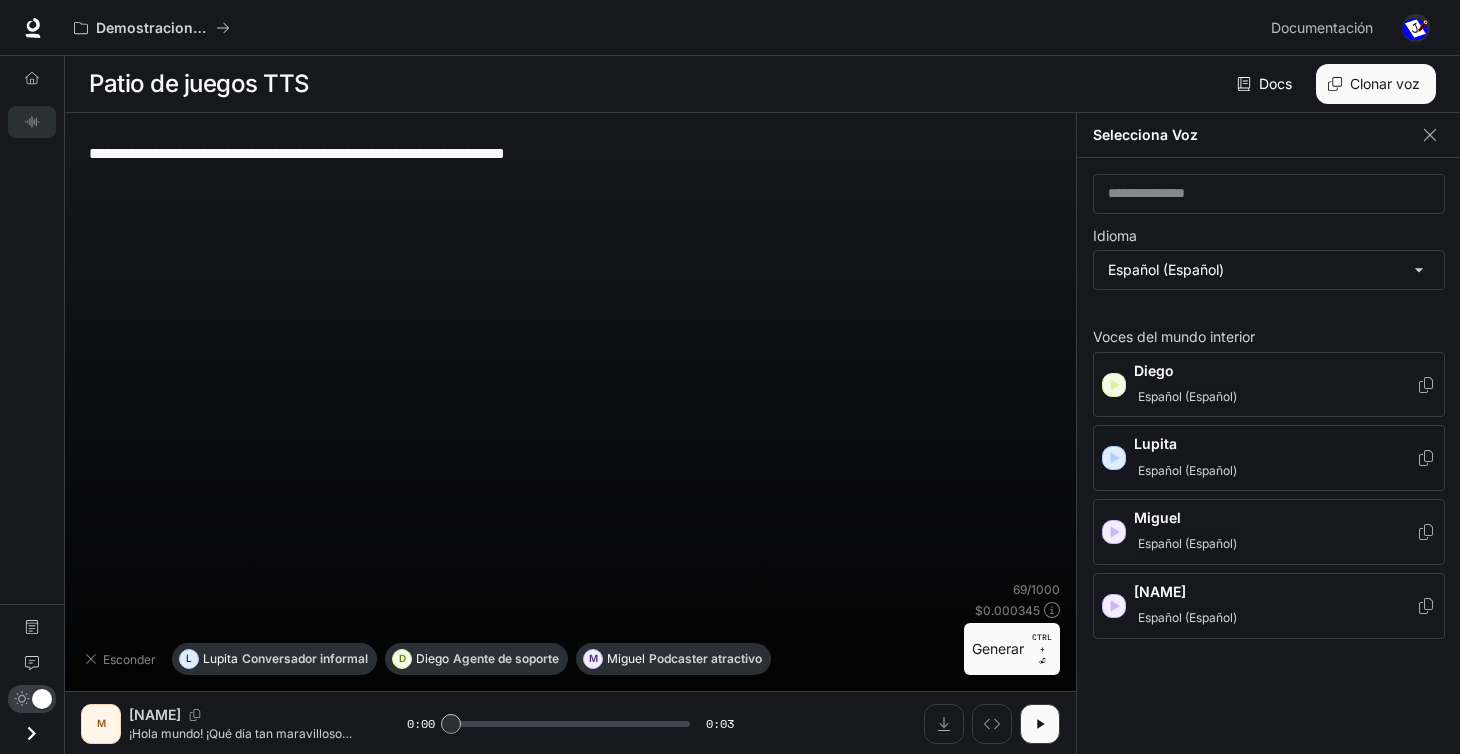 click on "[LANGUAGE] ([LANGUAGE])" at bounding box center (1275, 385) 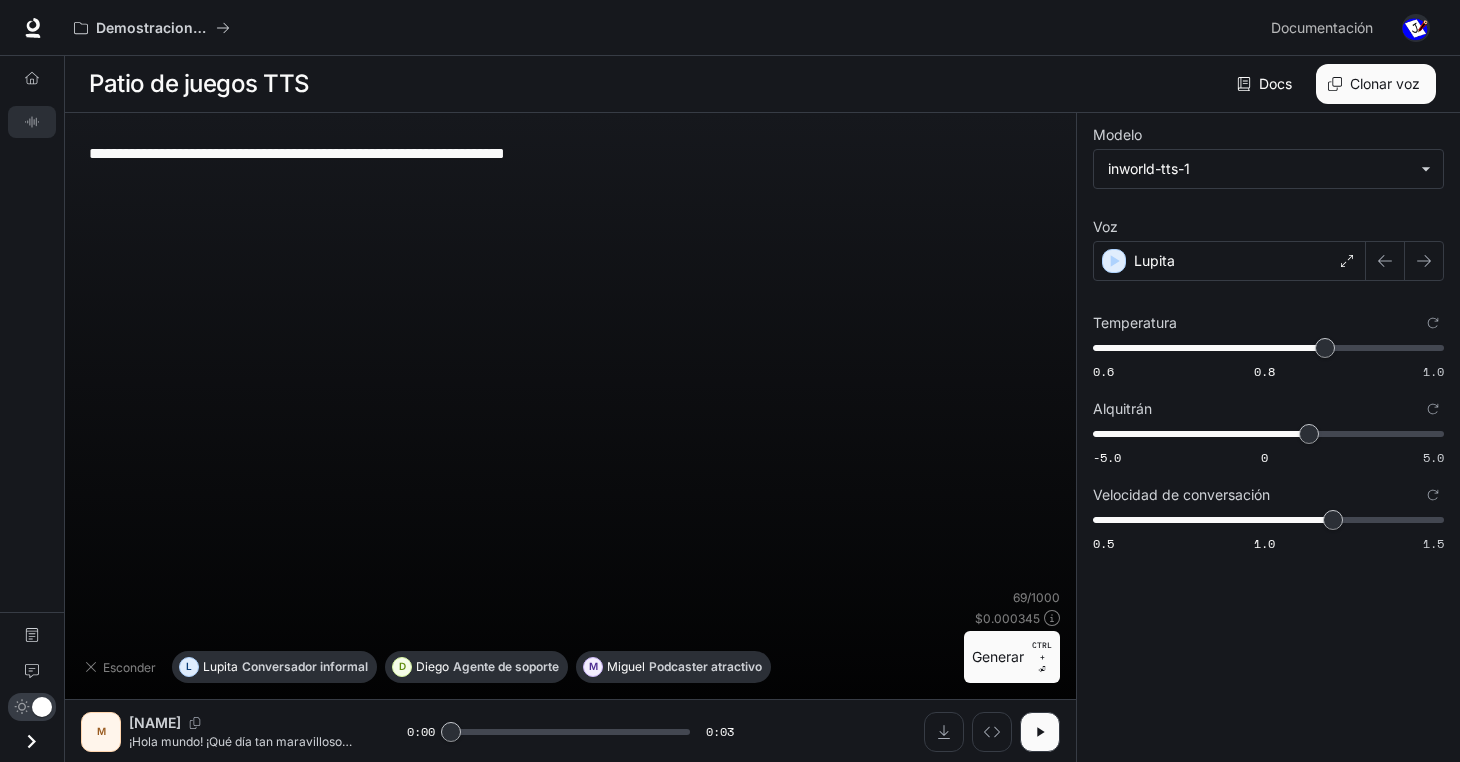 click at bounding box center (1416, 28) 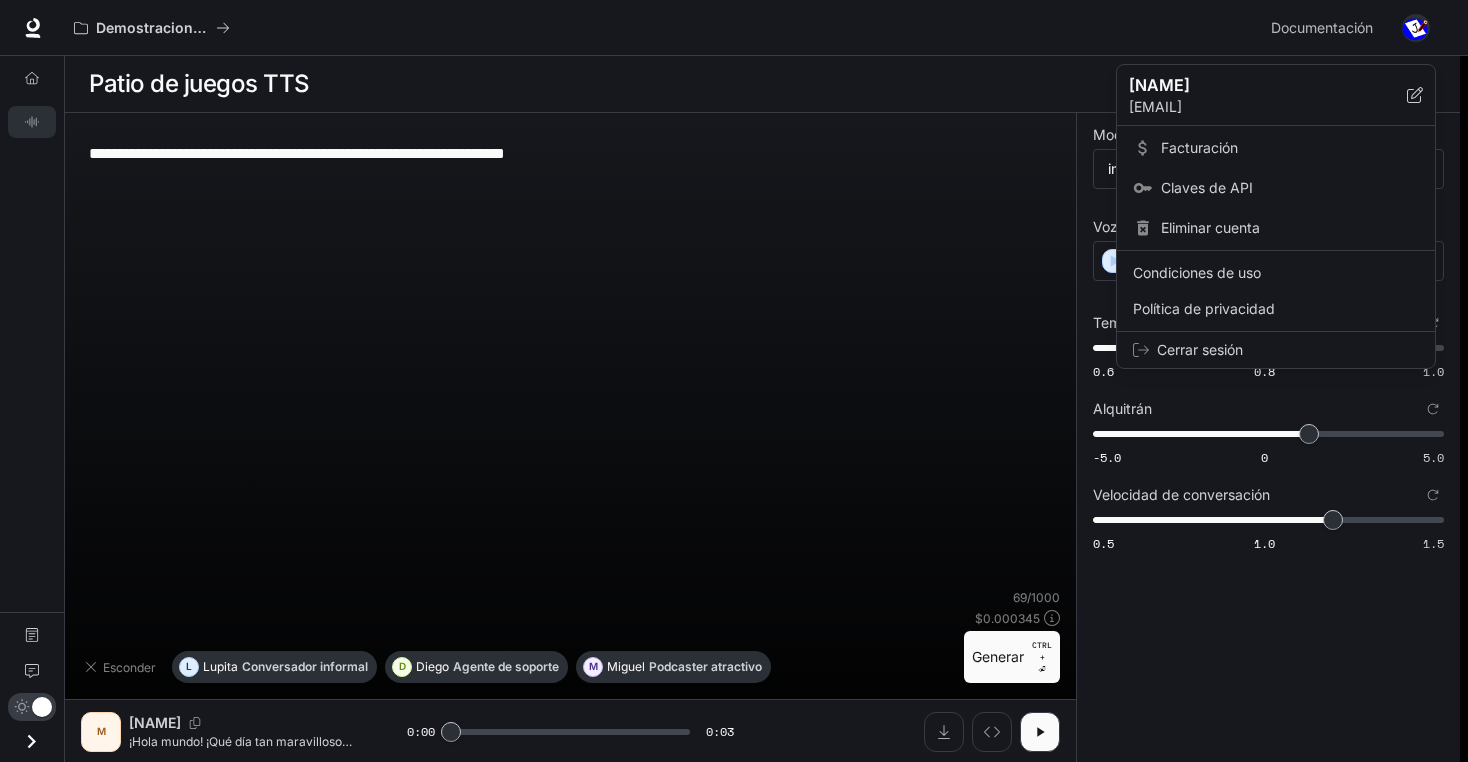click on "Claves de API" at bounding box center (1290, 188) 